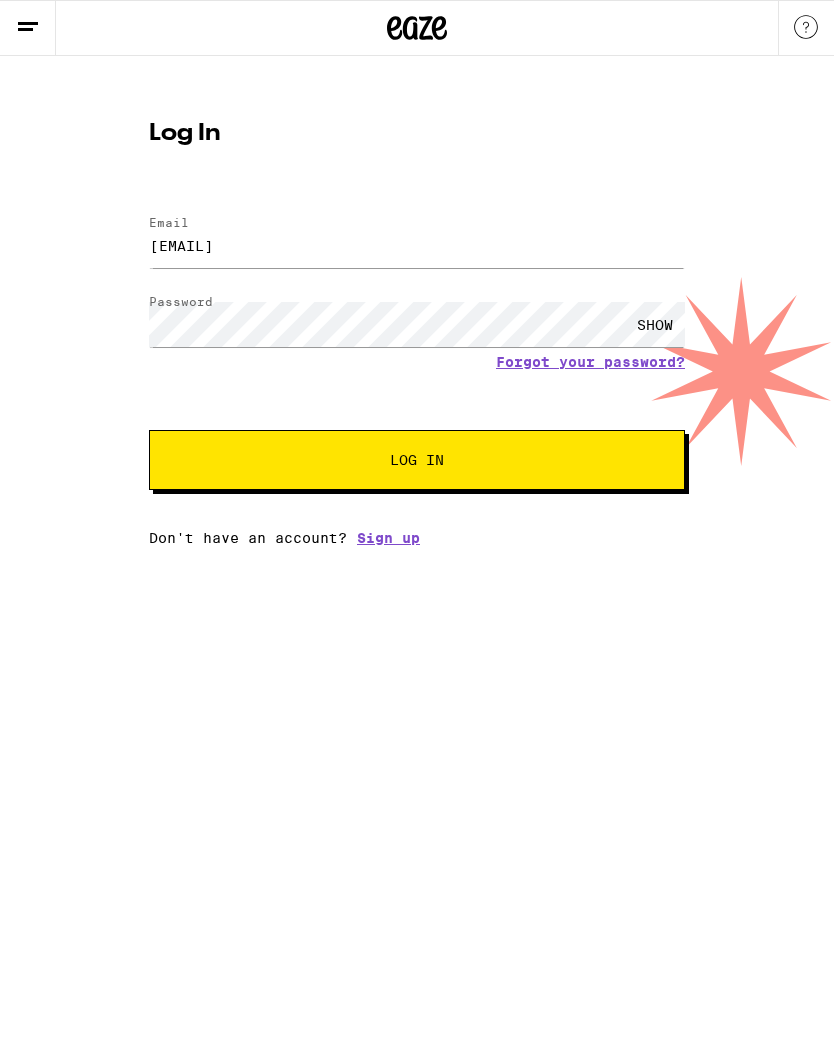 scroll, scrollTop: 0, scrollLeft: 0, axis: both 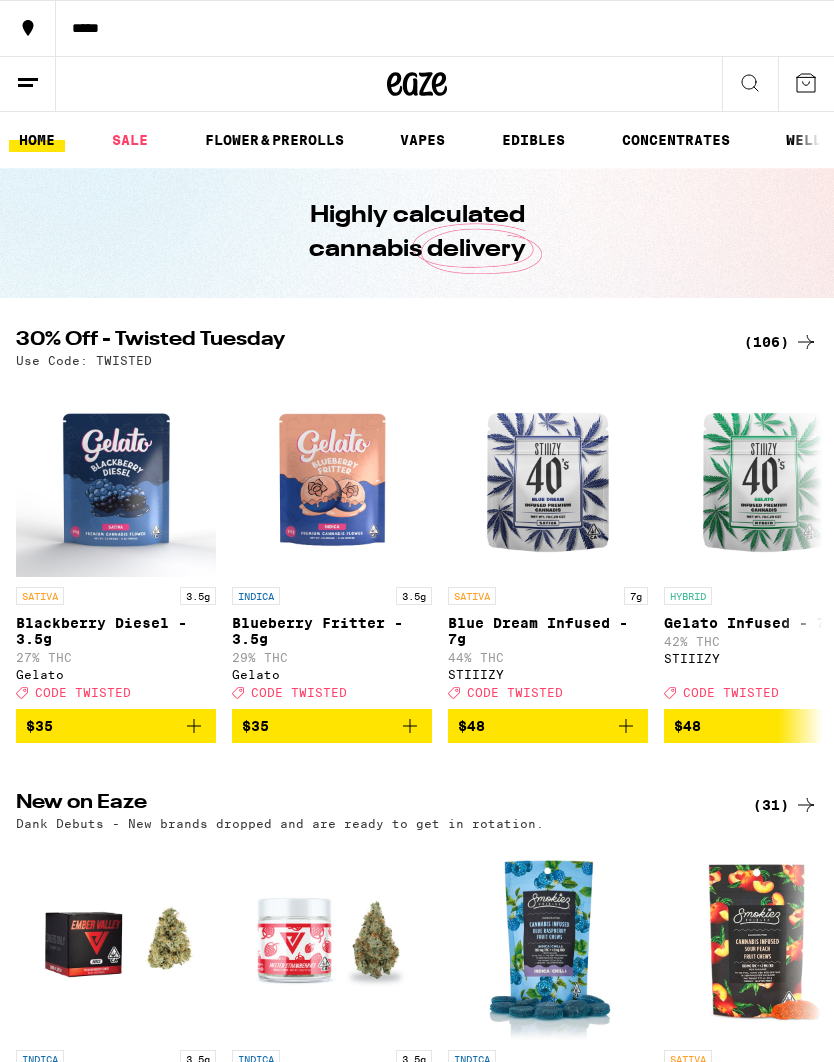 click on "(106)" at bounding box center (781, 342) 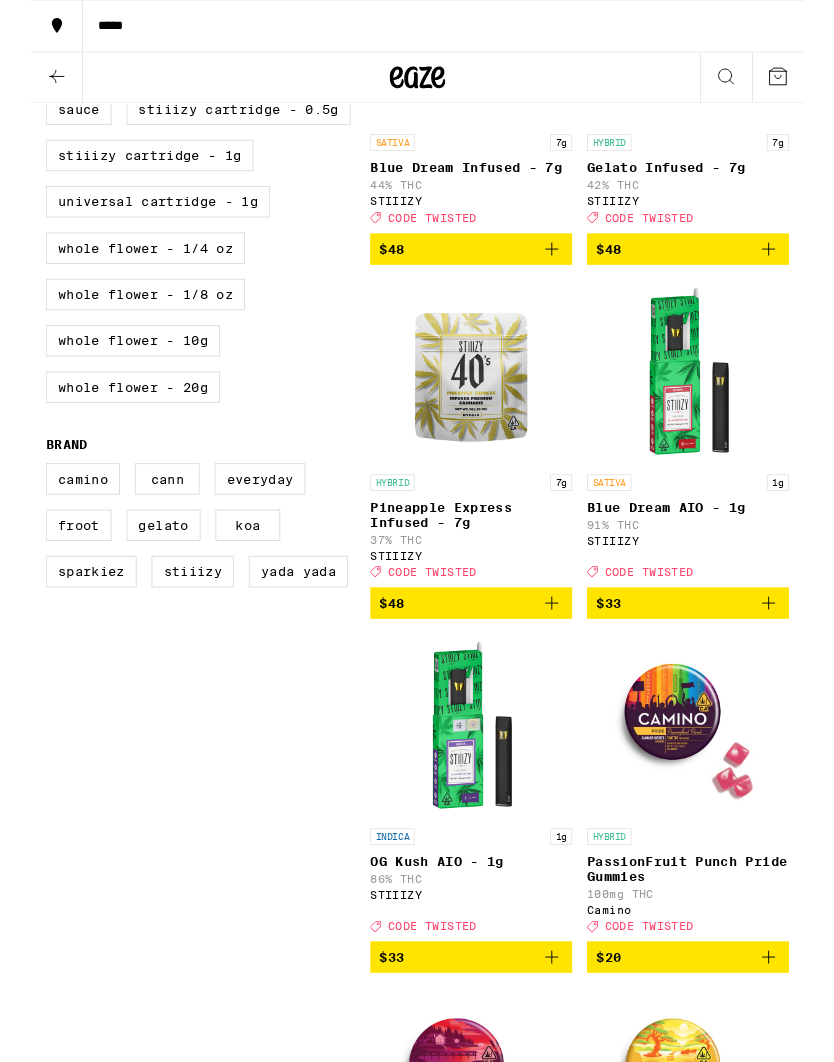 scroll, scrollTop: 937, scrollLeft: 0, axis: vertical 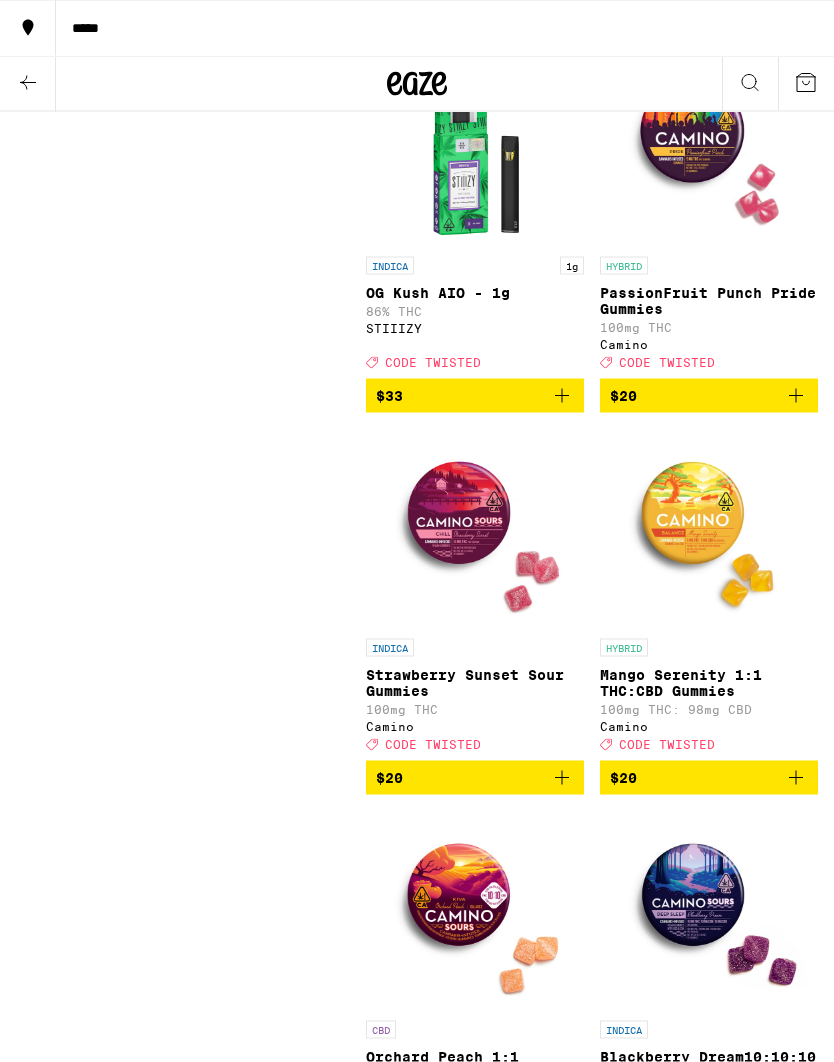 click 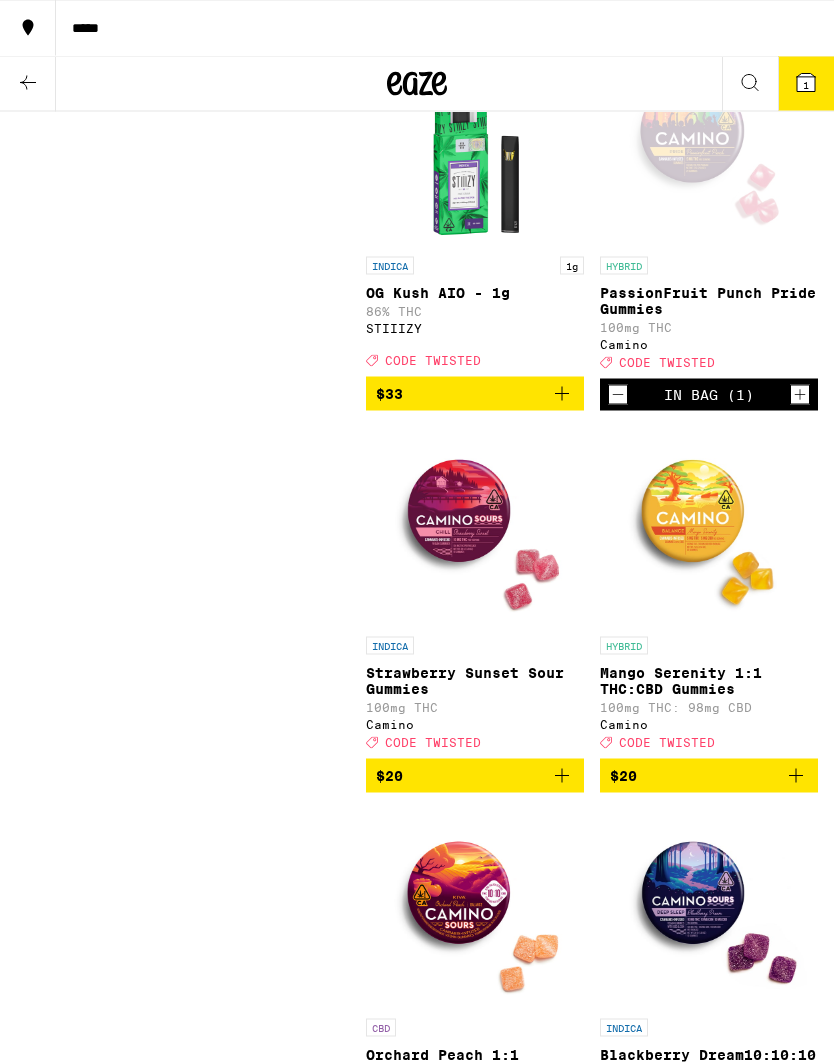 scroll, scrollTop: 1391, scrollLeft: 0, axis: vertical 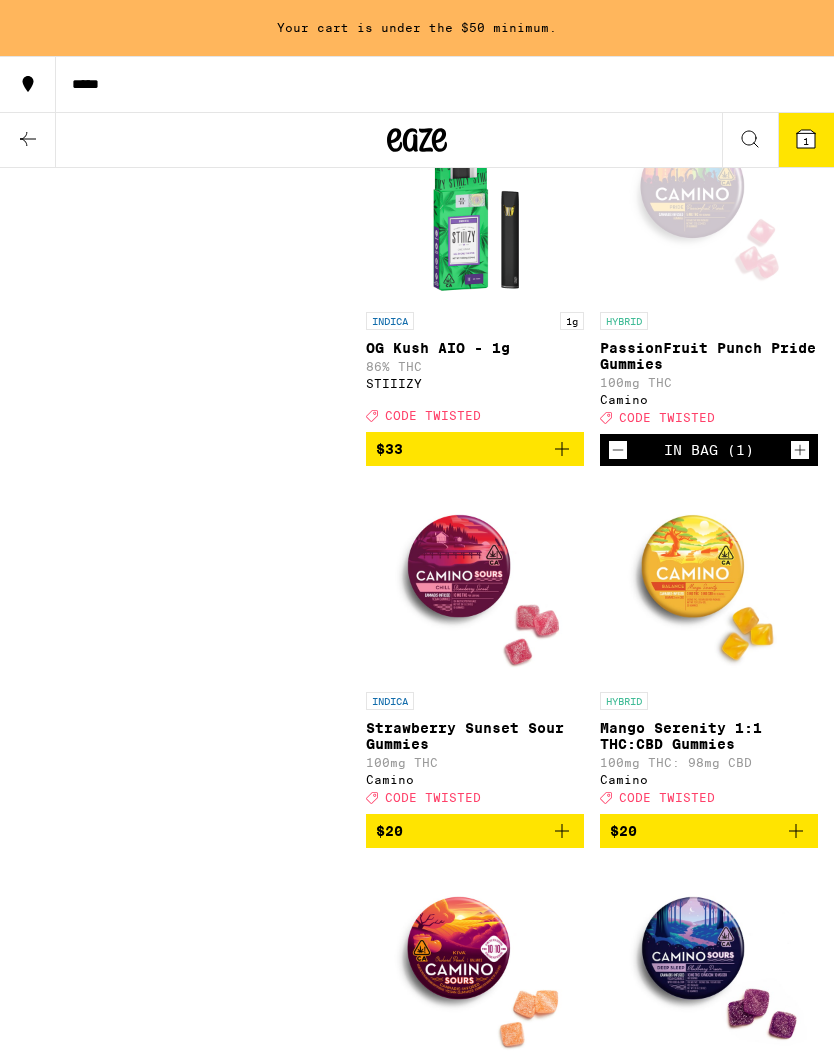 click on "$20" at bounding box center [475, 831] 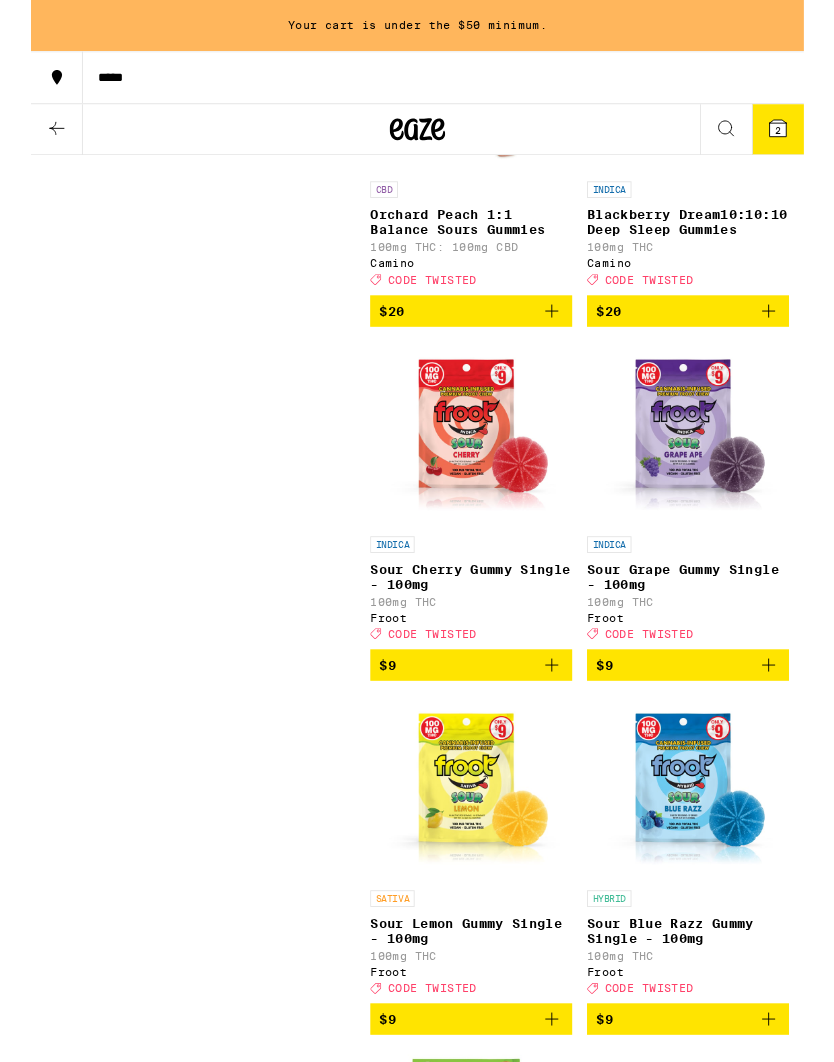 scroll, scrollTop: 2270, scrollLeft: 0, axis: vertical 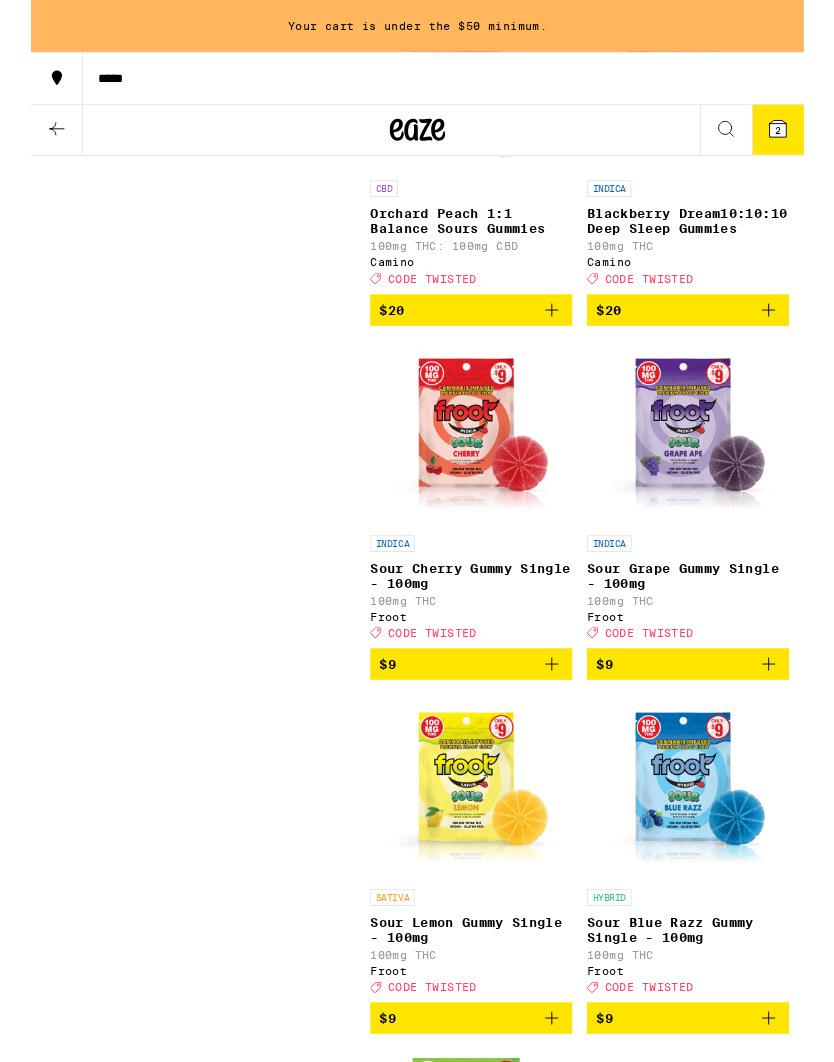 click 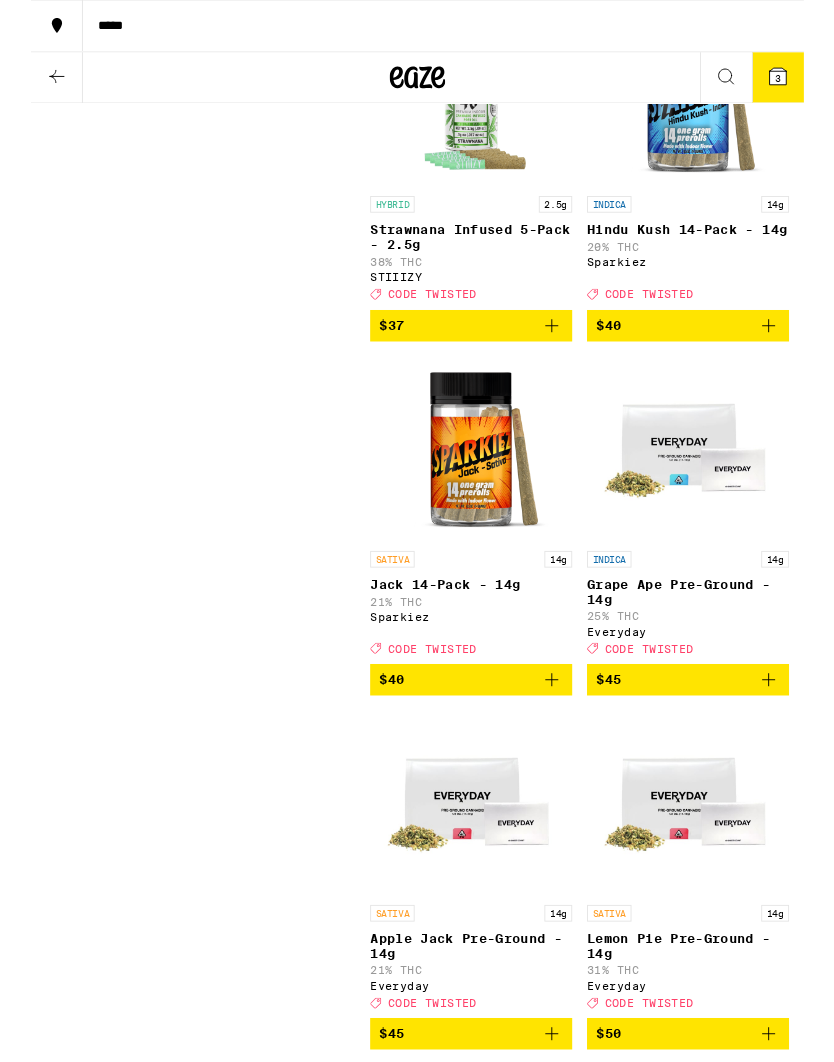 scroll, scrollTop: 16711, scrollLeft: 0, axis: vertical 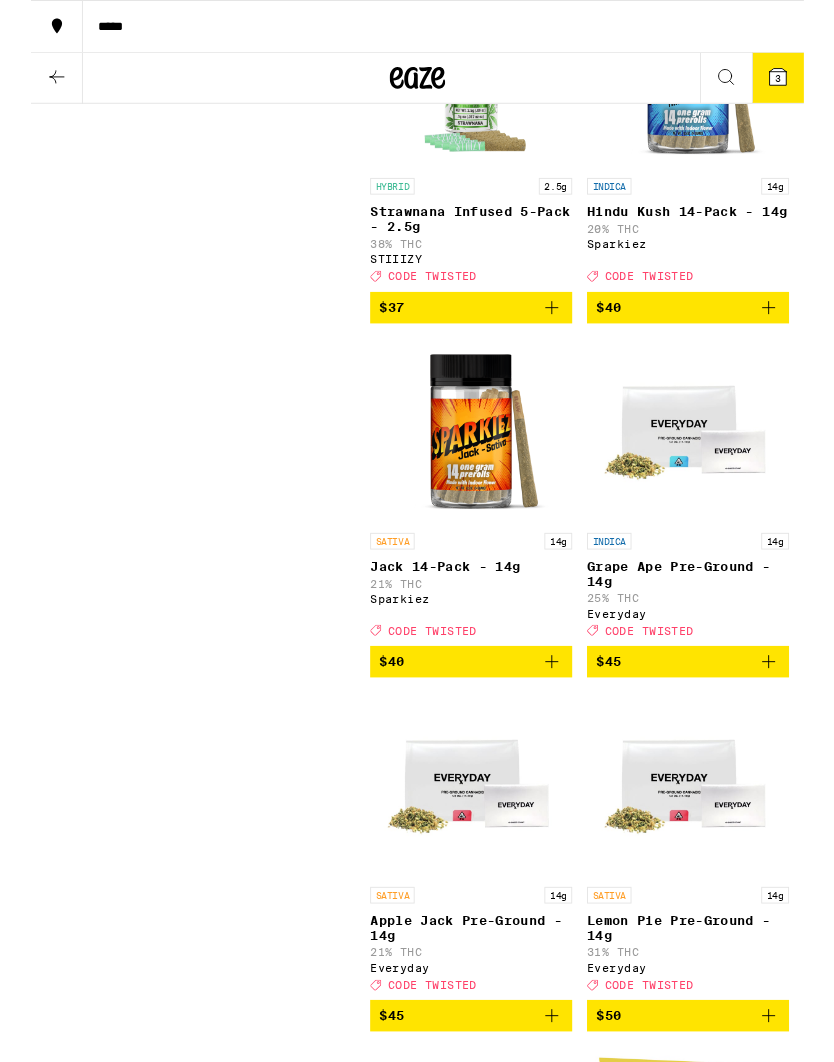 click 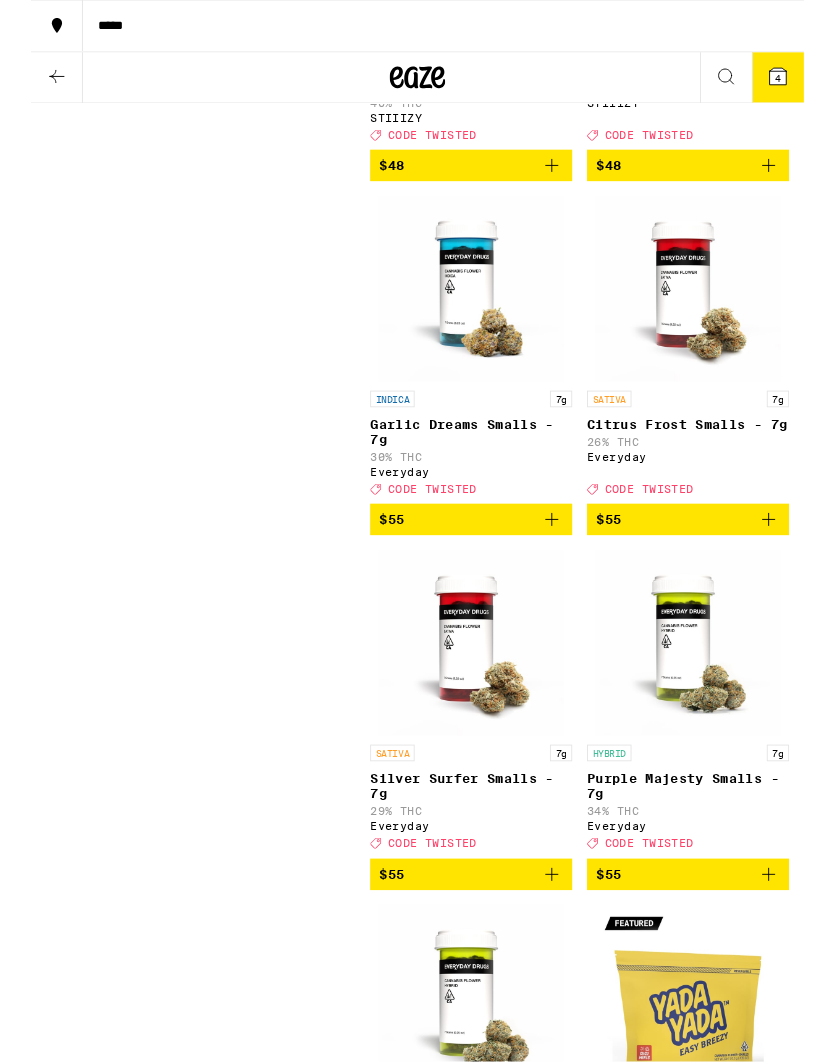 scroll, scrollTop: 18760, scrollLeft: 0, axis: vertical 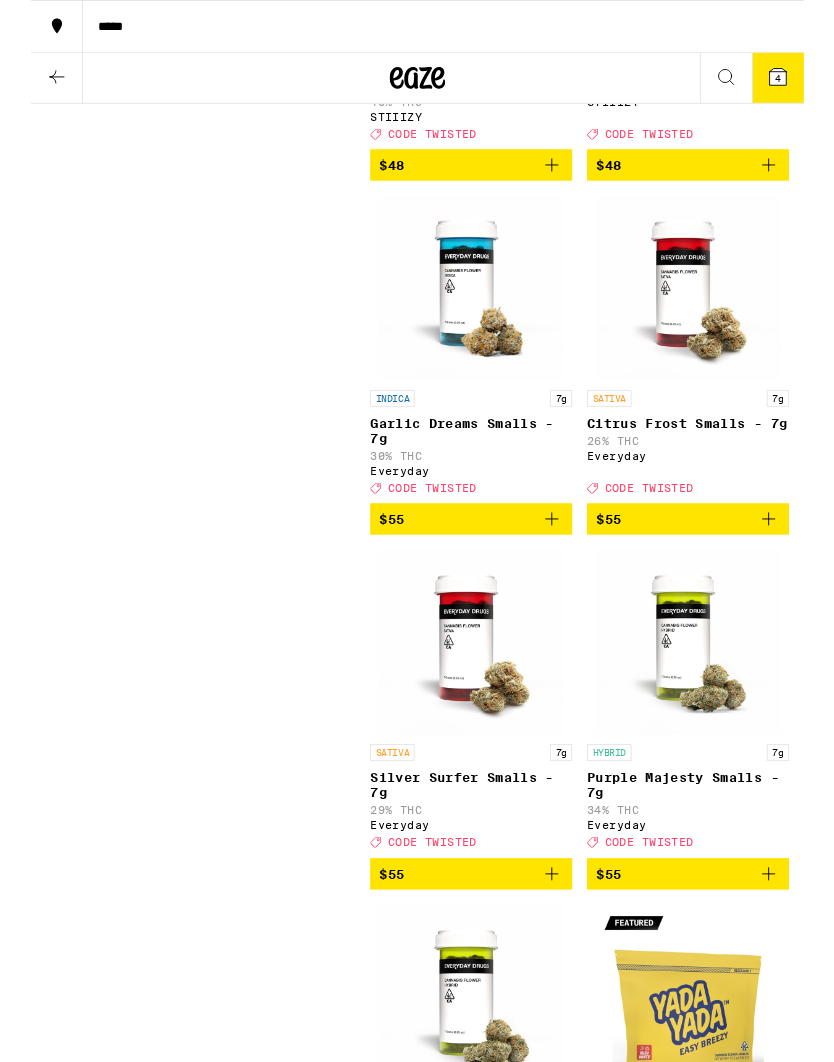 click at bounding box center [475, -71] 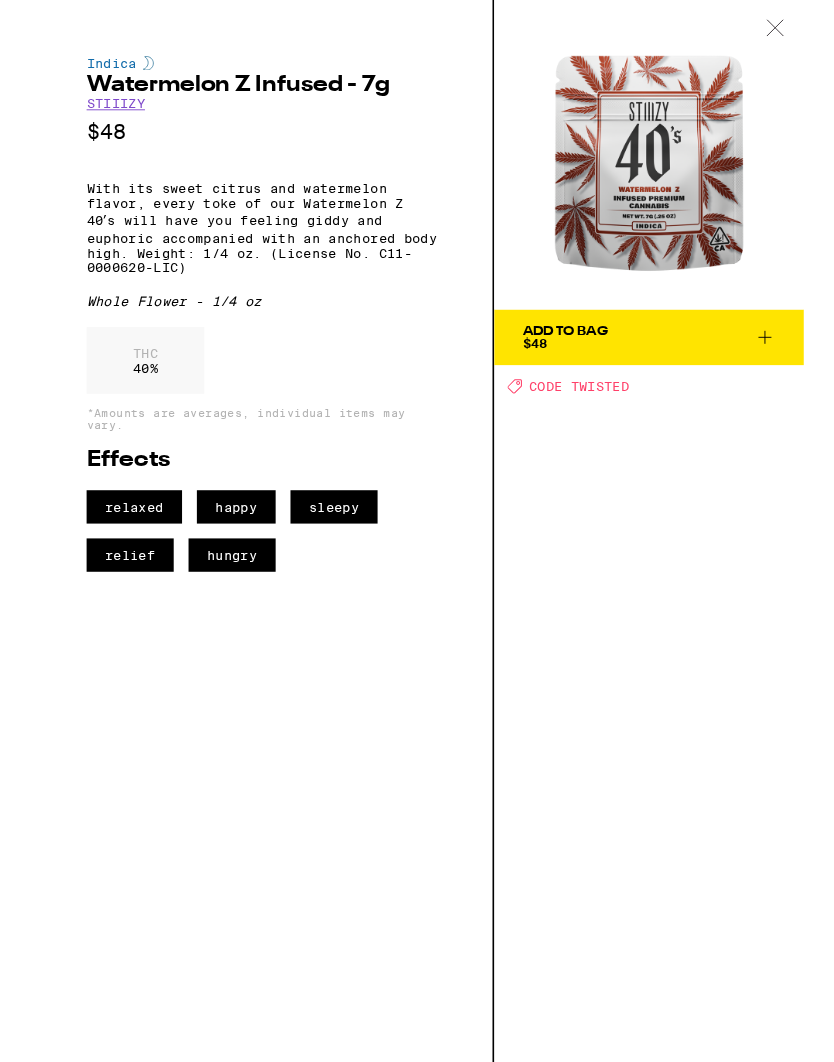 scroll, scrollTop: 18845, scrollLeft: 0, axis: vertical 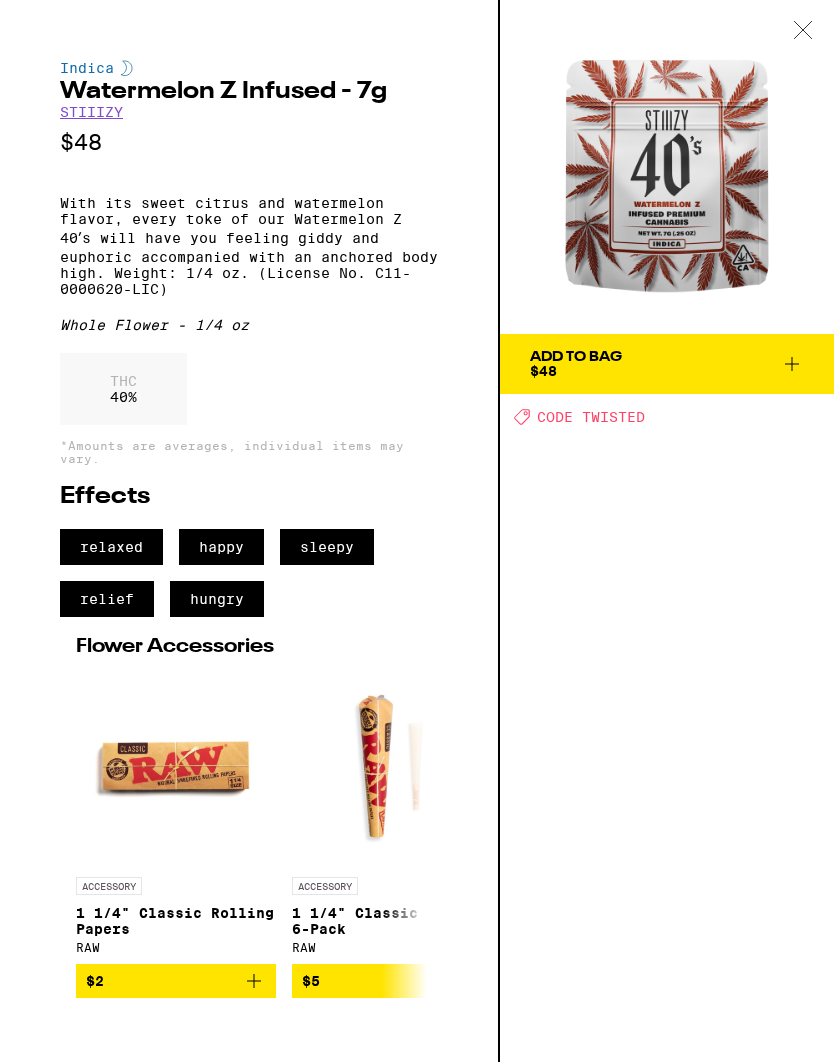 click 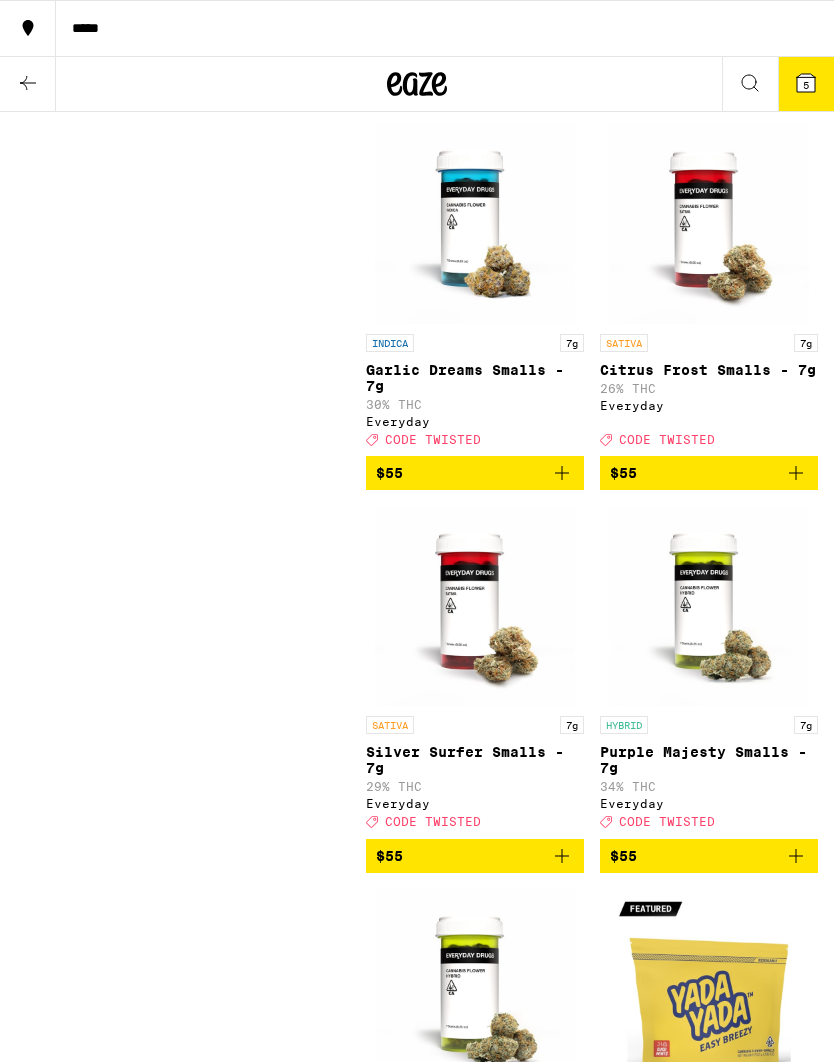 click on "5" at bounding box center [806, 84] 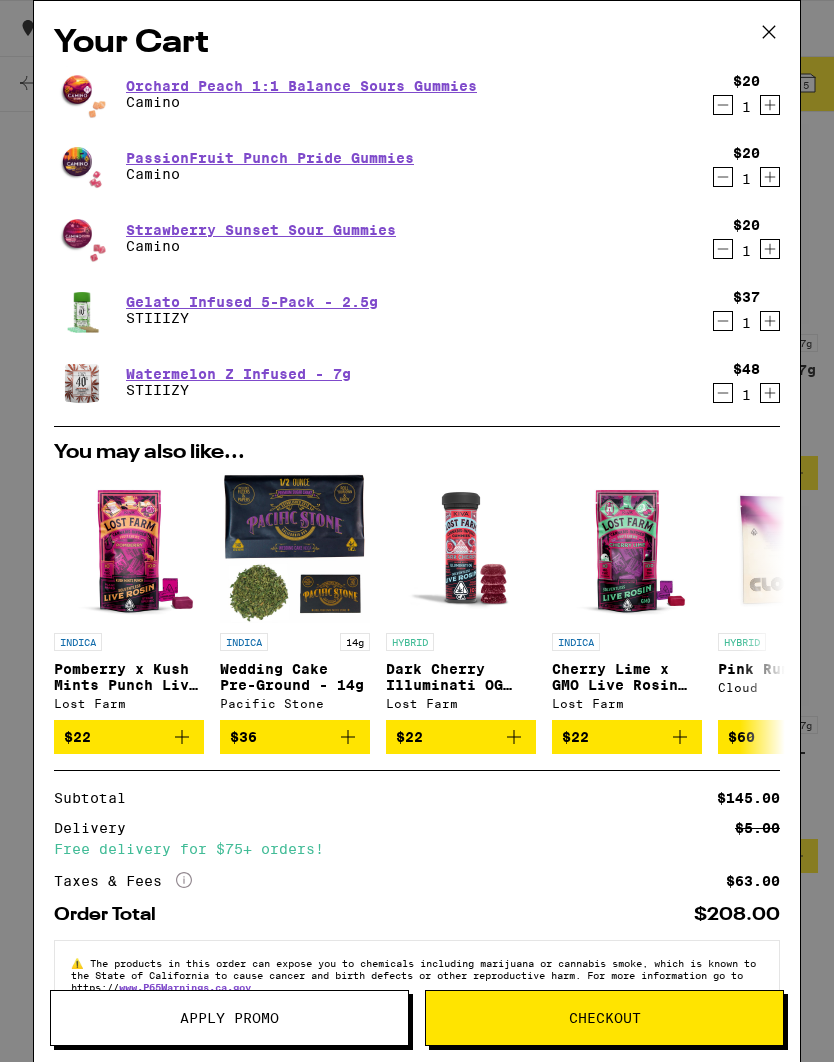 click on "Apply Promo" at bounding box center [229, 1018] 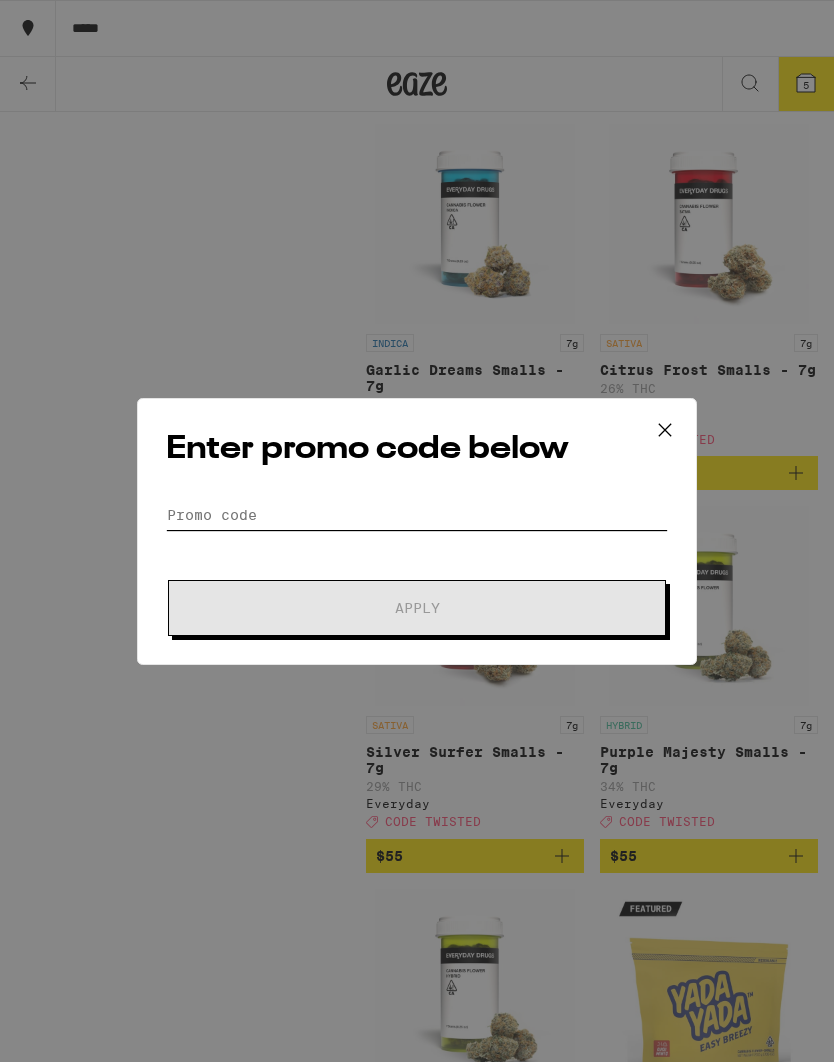 click on "Promo Code" at bounding box center (417, 515) 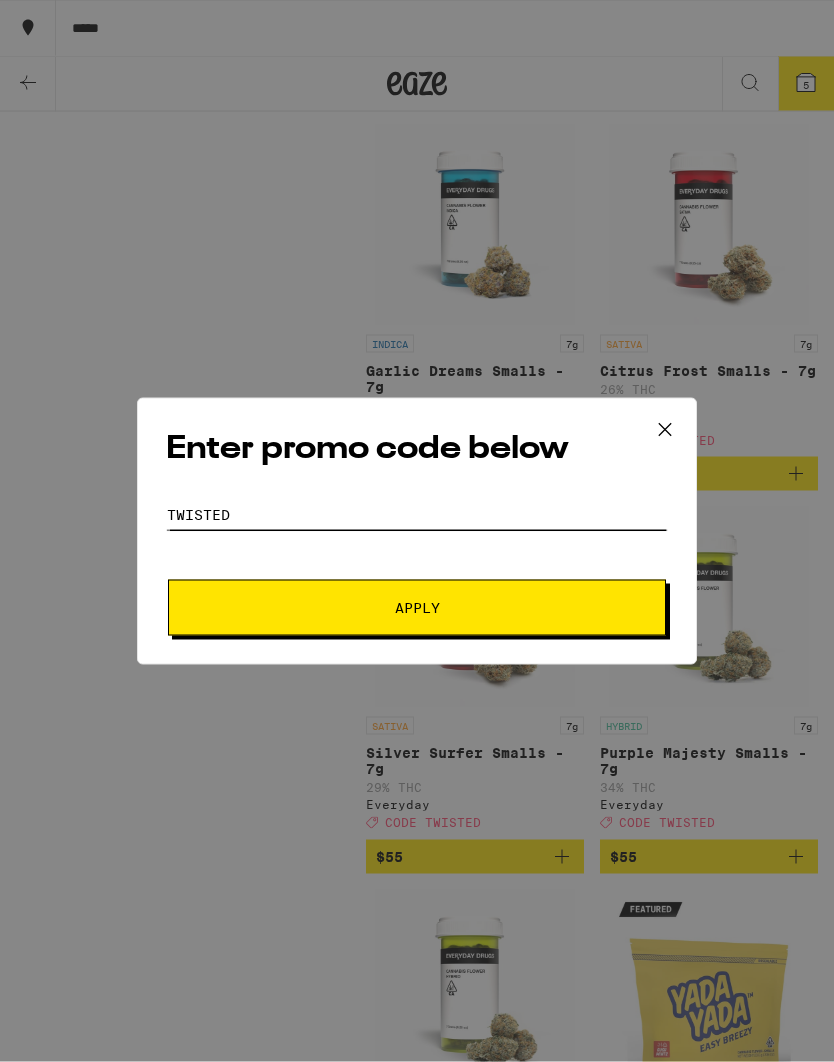type on "Twisted" 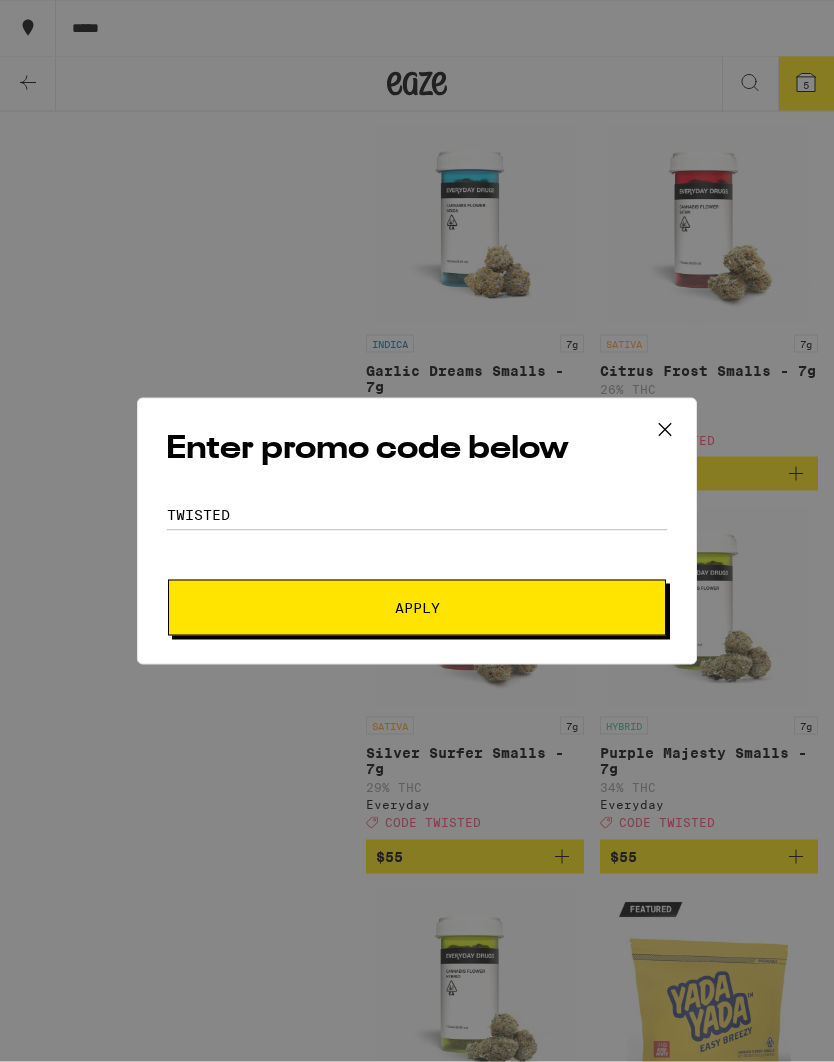 click on "Apply" at bounding box center [417, 608] 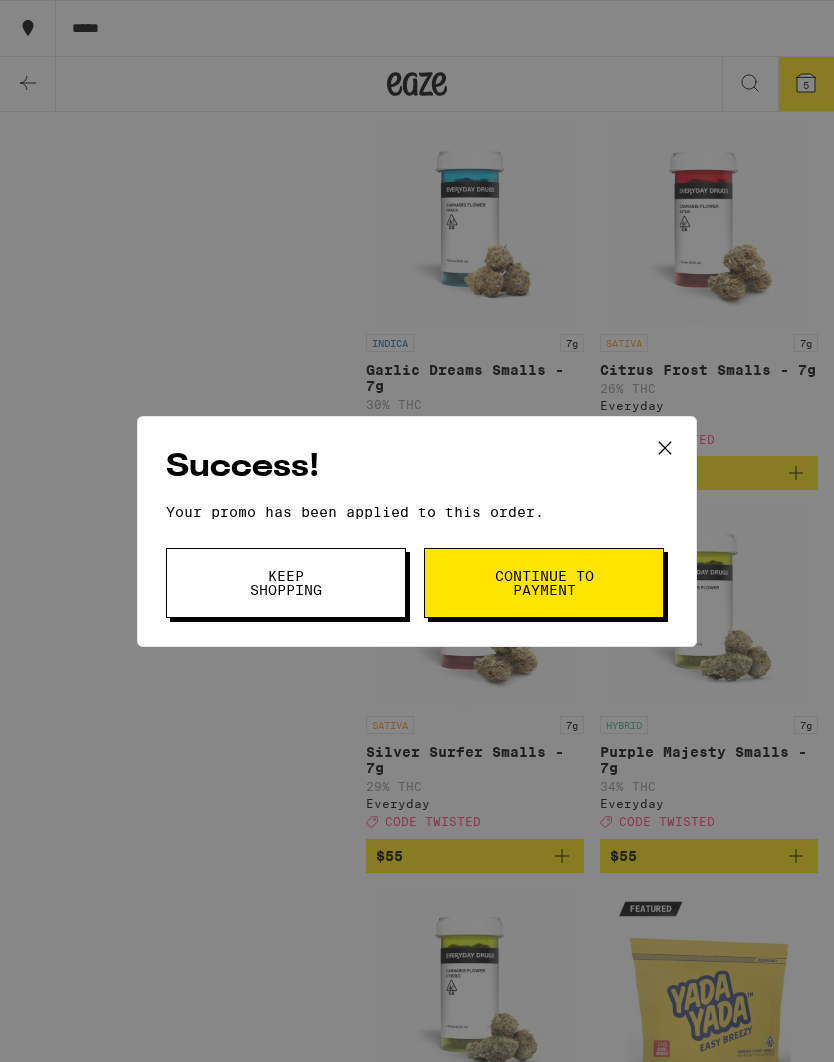 click on "Continue to payment" at bounding box center (544, 583) 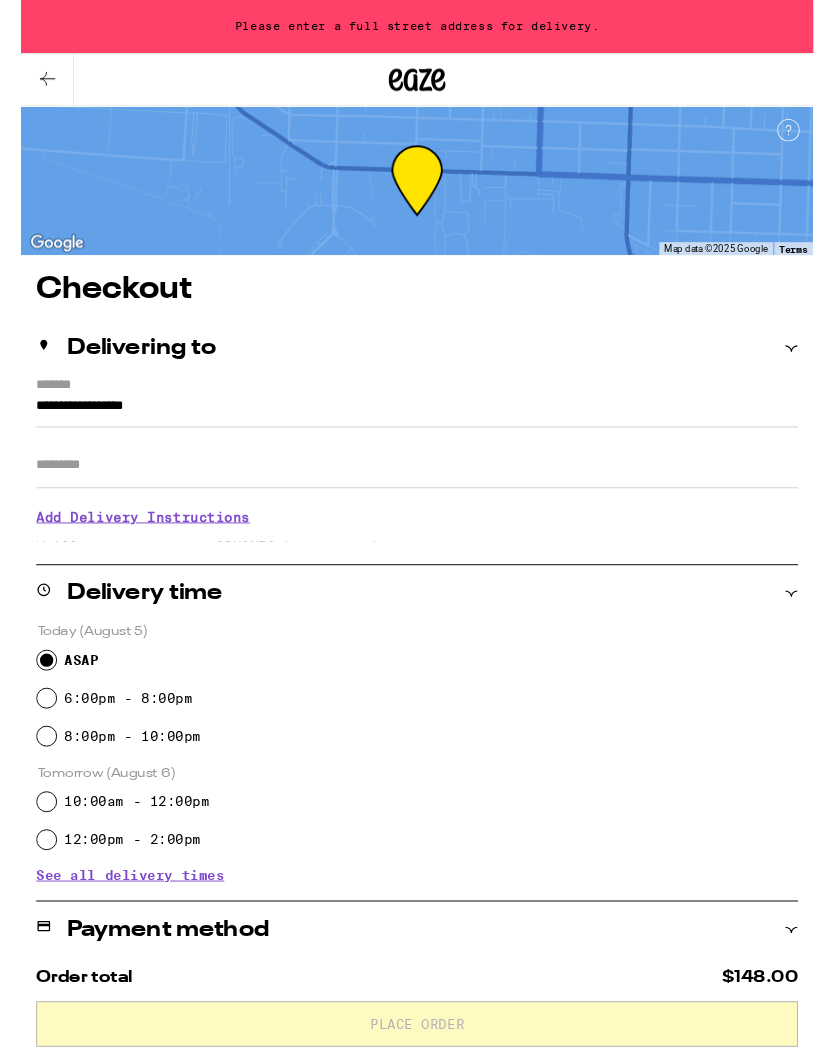 scroll, scrollTop: 0, scrollLeft: 0, axis: both 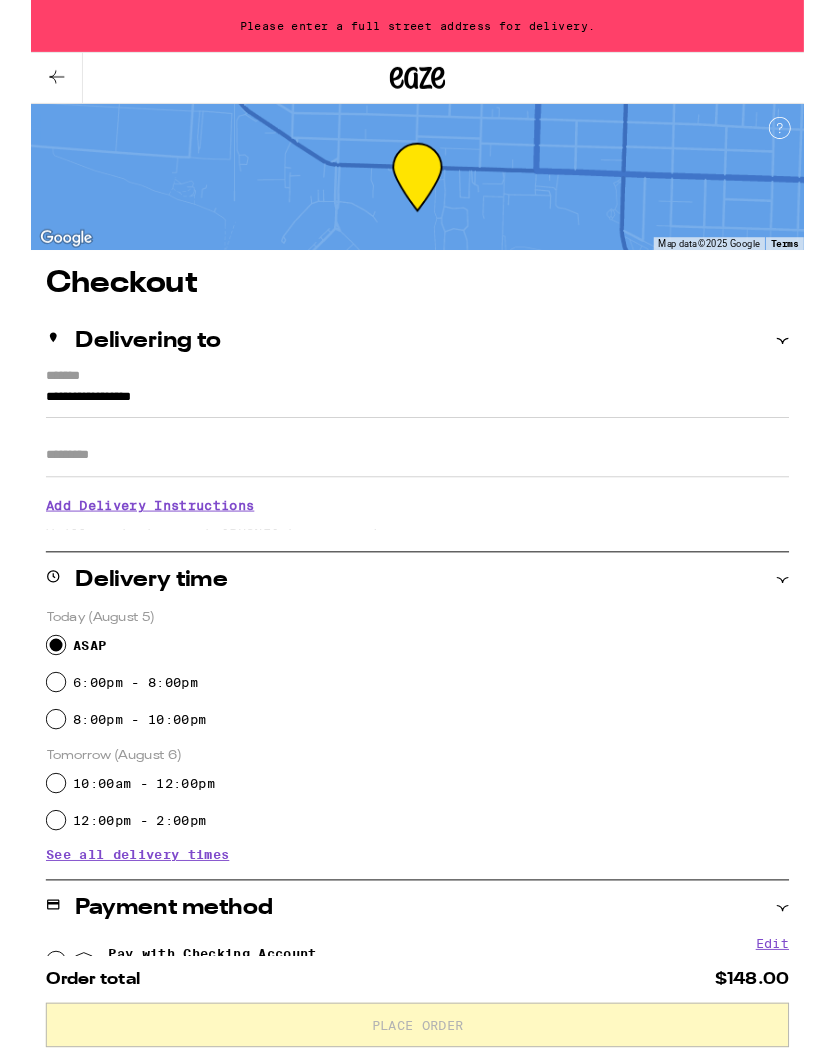 click on "**********" at bounding box center (417, 434) 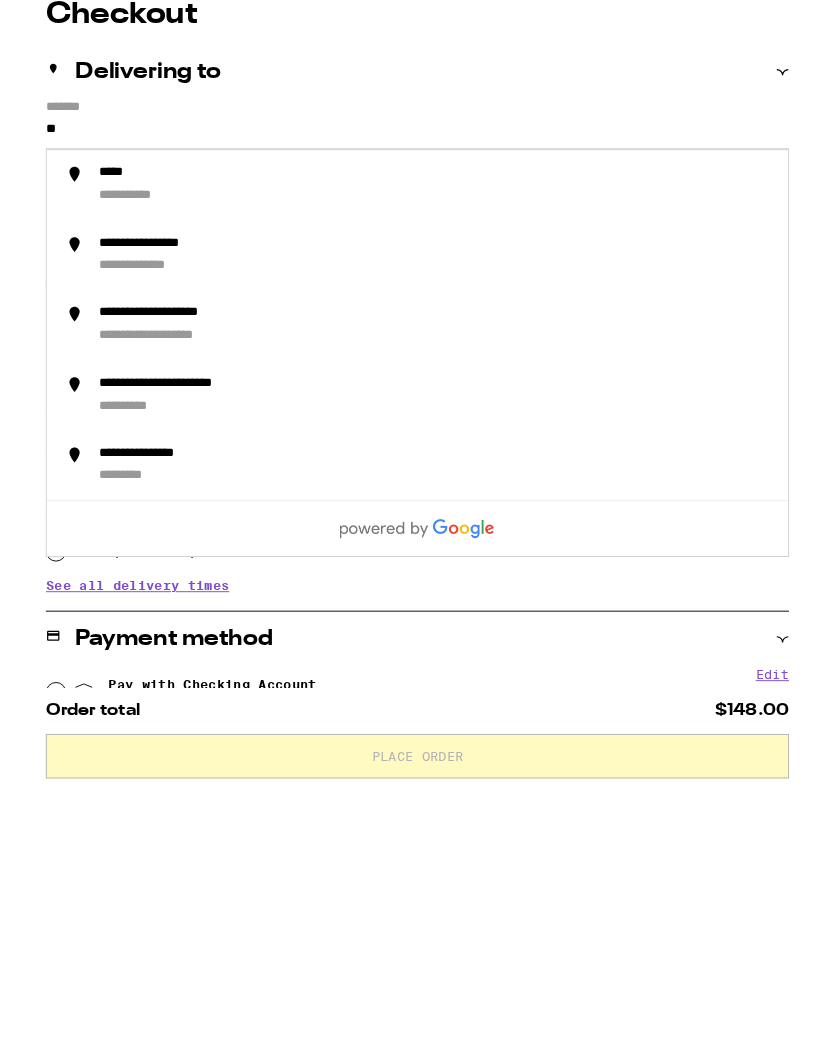 type on "*" 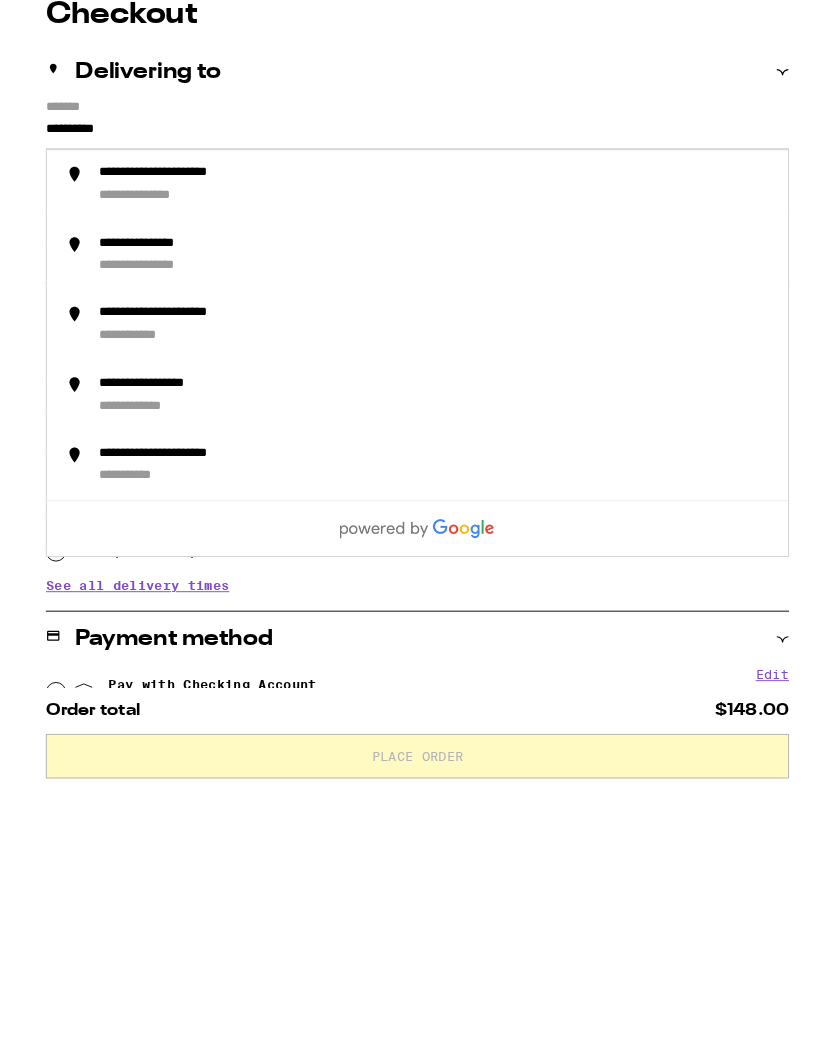 click on "**********" at bounding box center [437, 490] 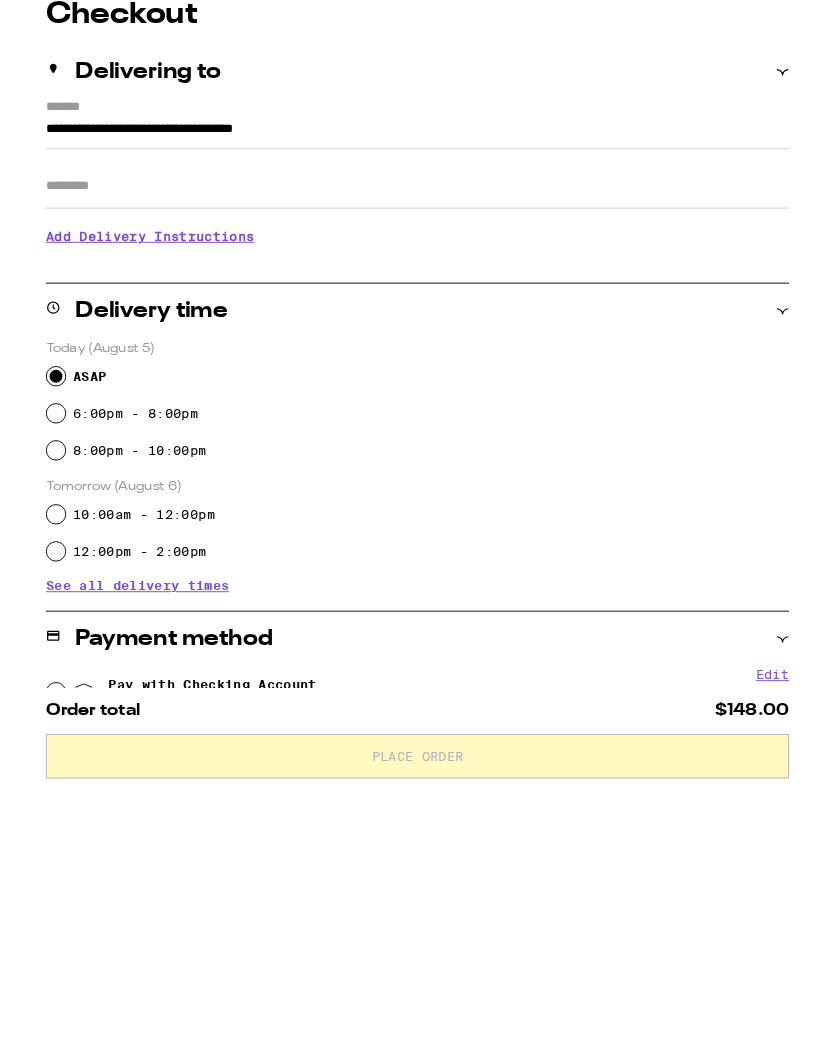 scroll, scrollTop: 290, scrollLeft: 0, axis: vertical 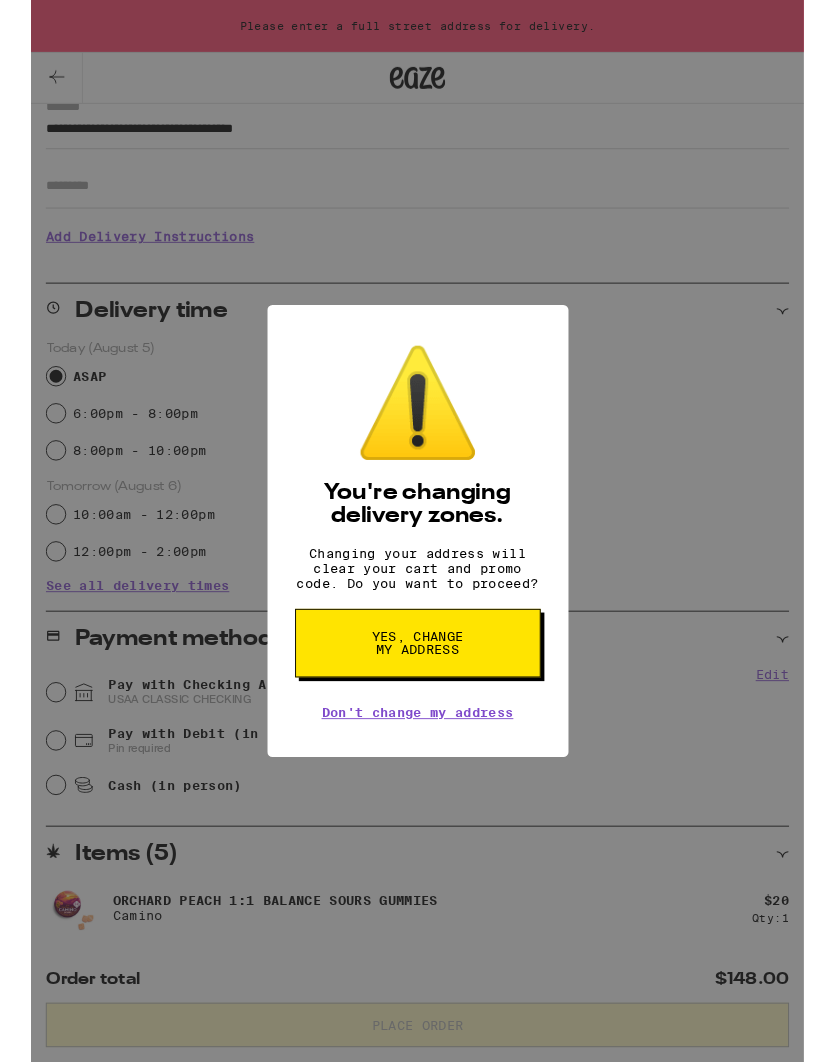 click on "Yes, change my address" at bounding box center [417, 694] 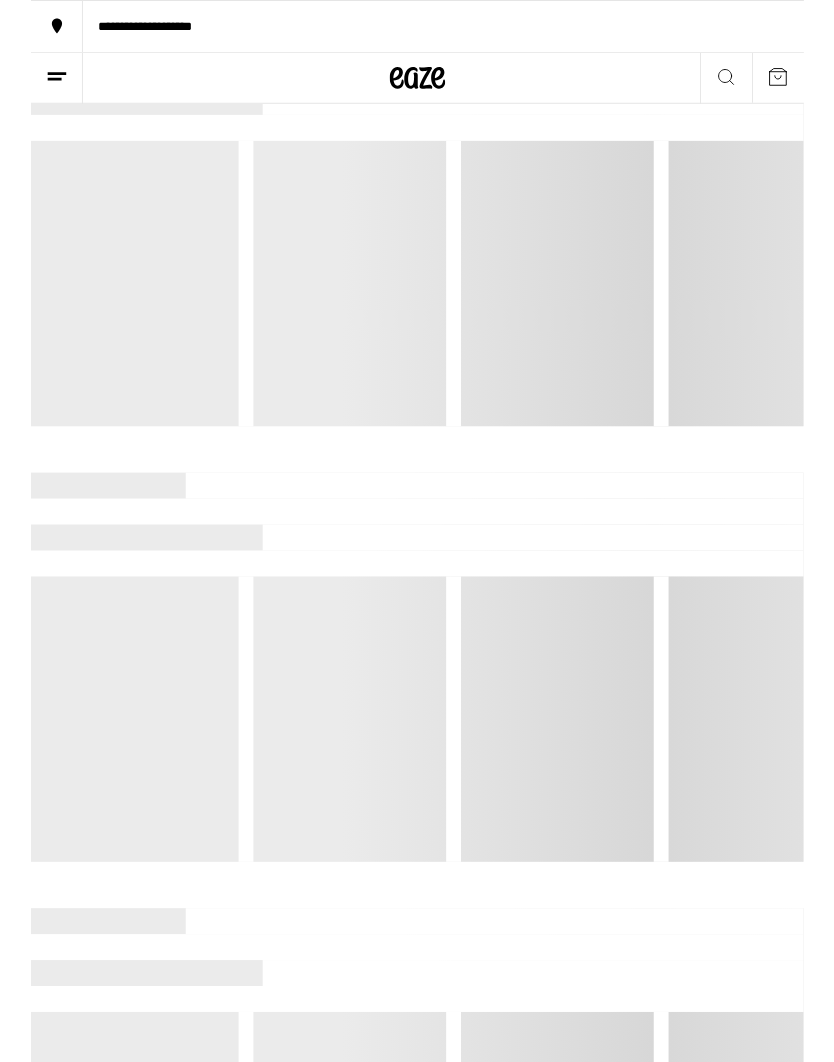 scroll, scrollTop: 0, scrollLeft: 0, axis: both 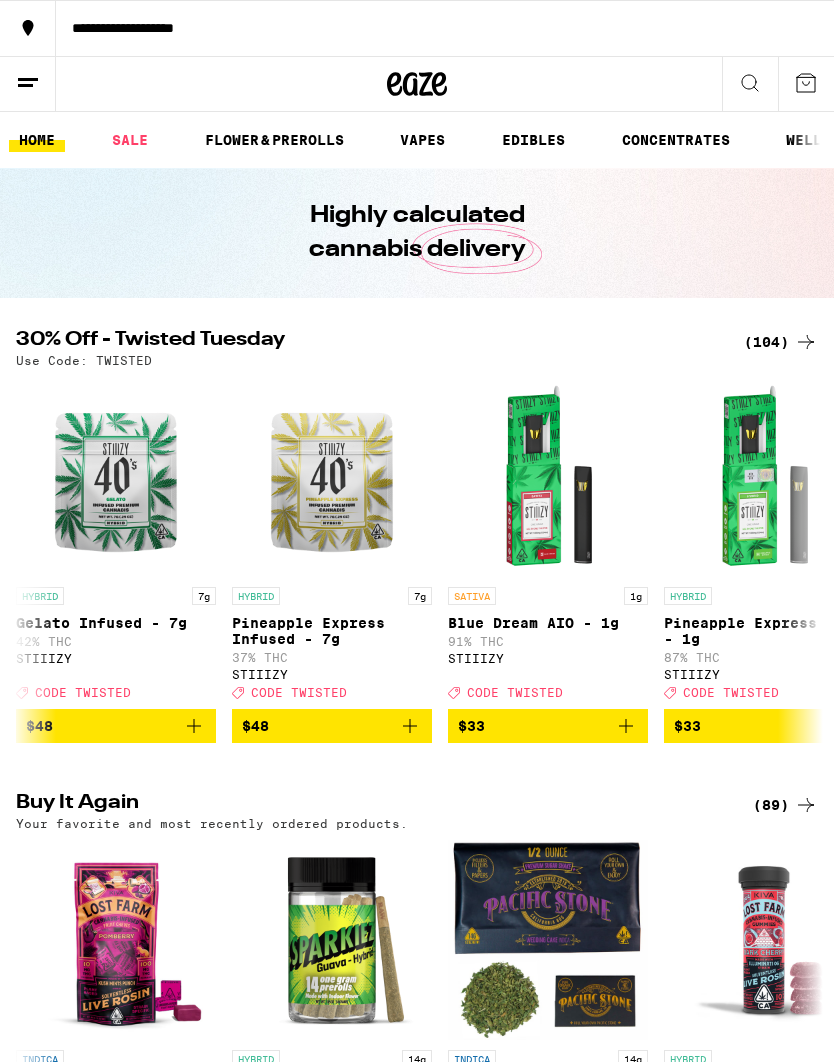 click on "**********" at bounding box center [445, 28] 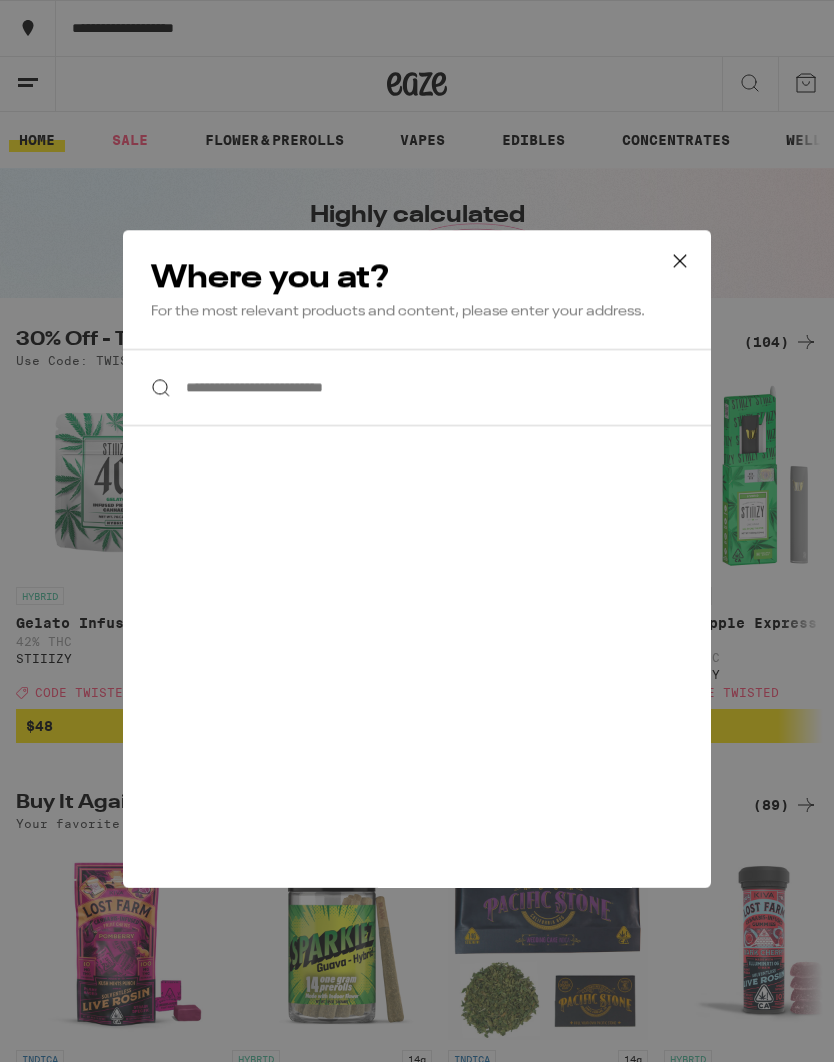 click 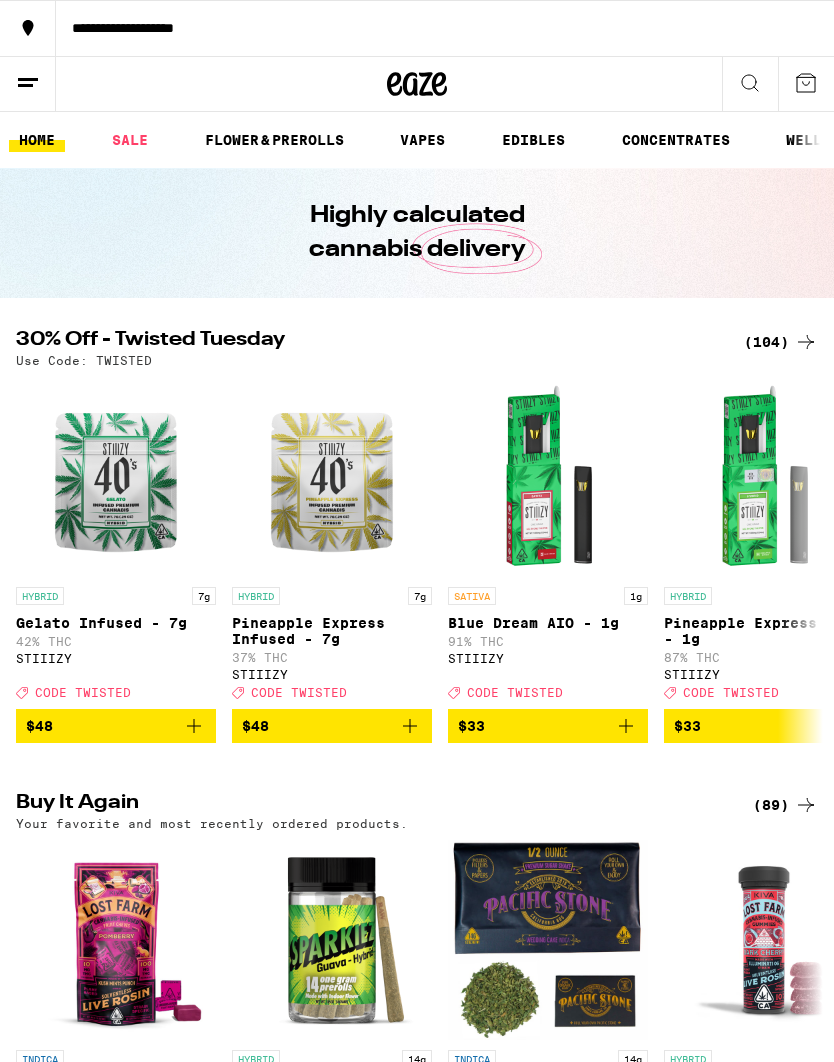 click on "(104)" at bounding box center [781, 342] 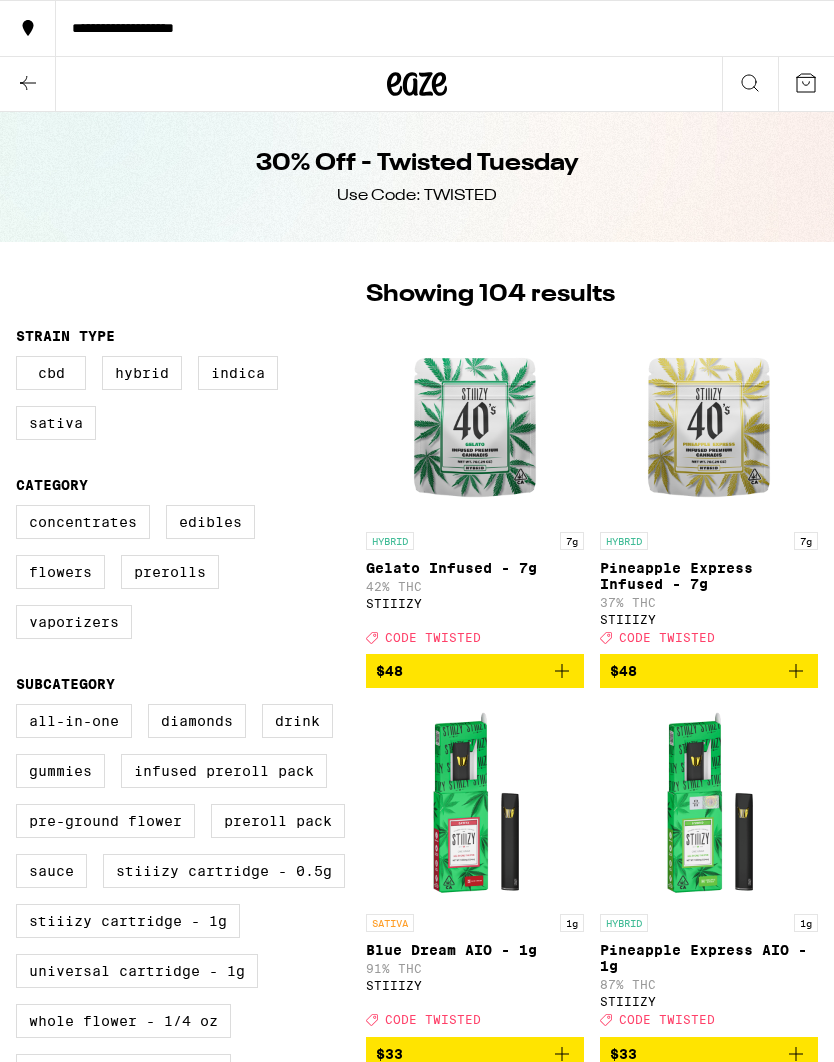 click 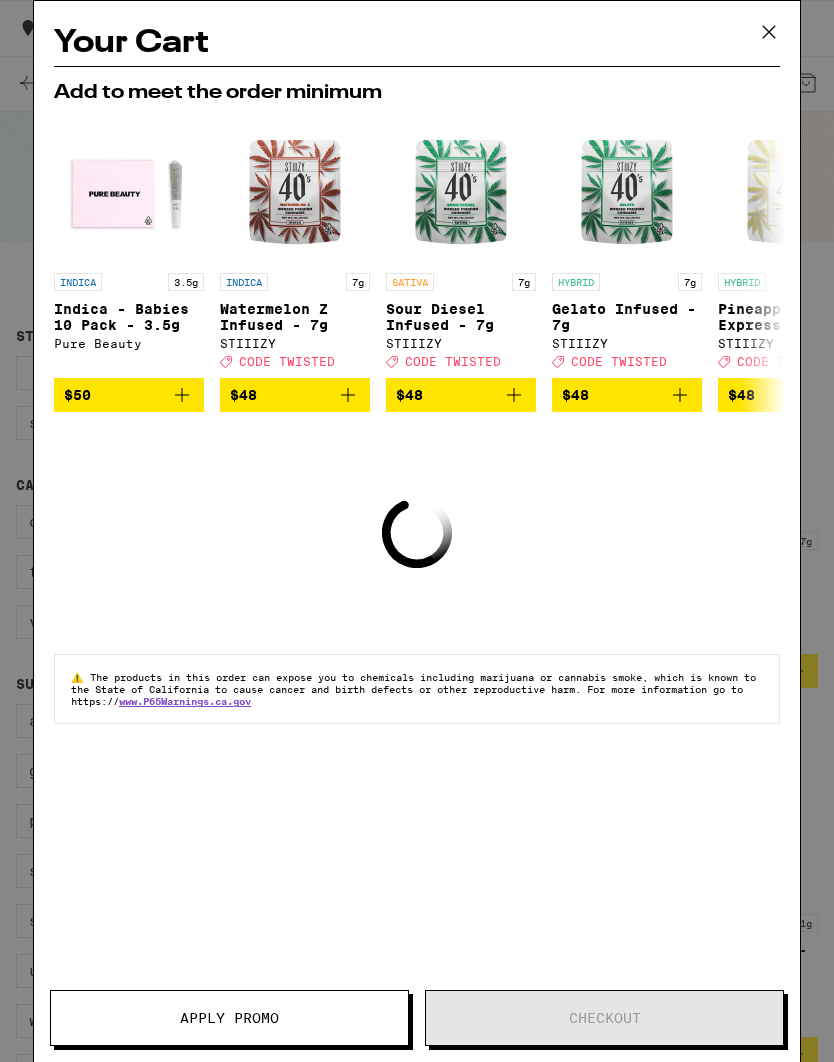 click on "$48" at bounding box center [295, 395] 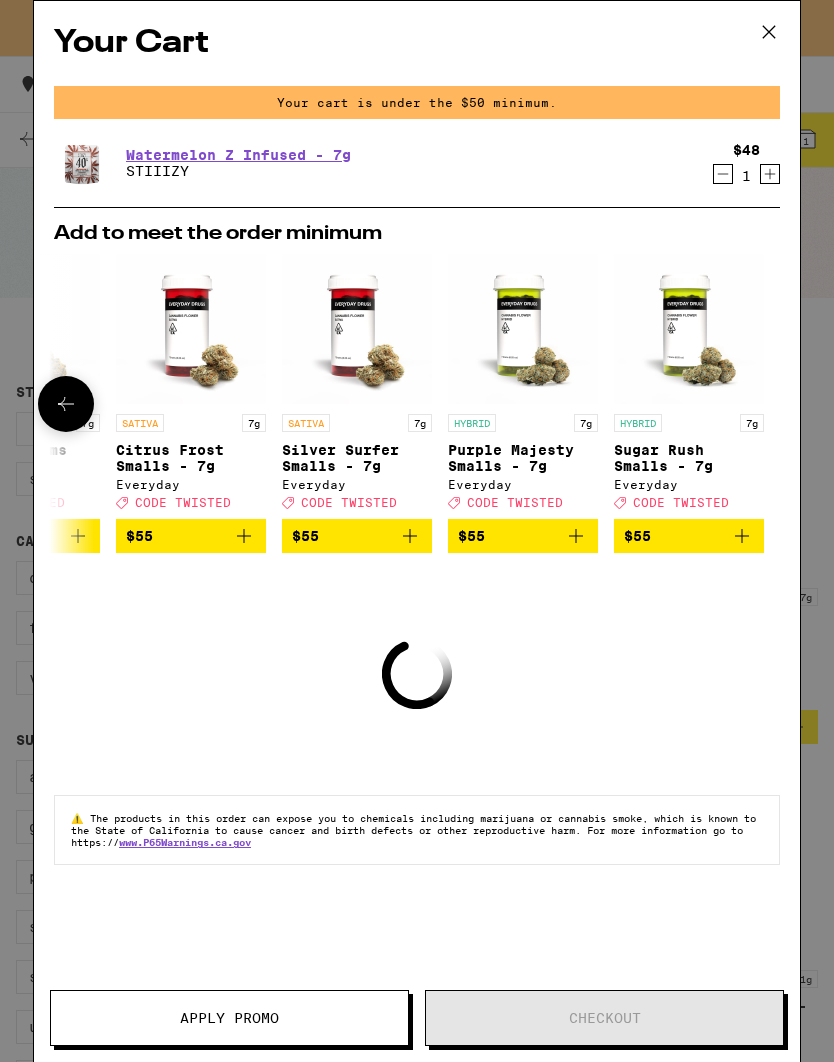 scroll, scrollTop: 0, scrollLeft: 934, axis: horizontal 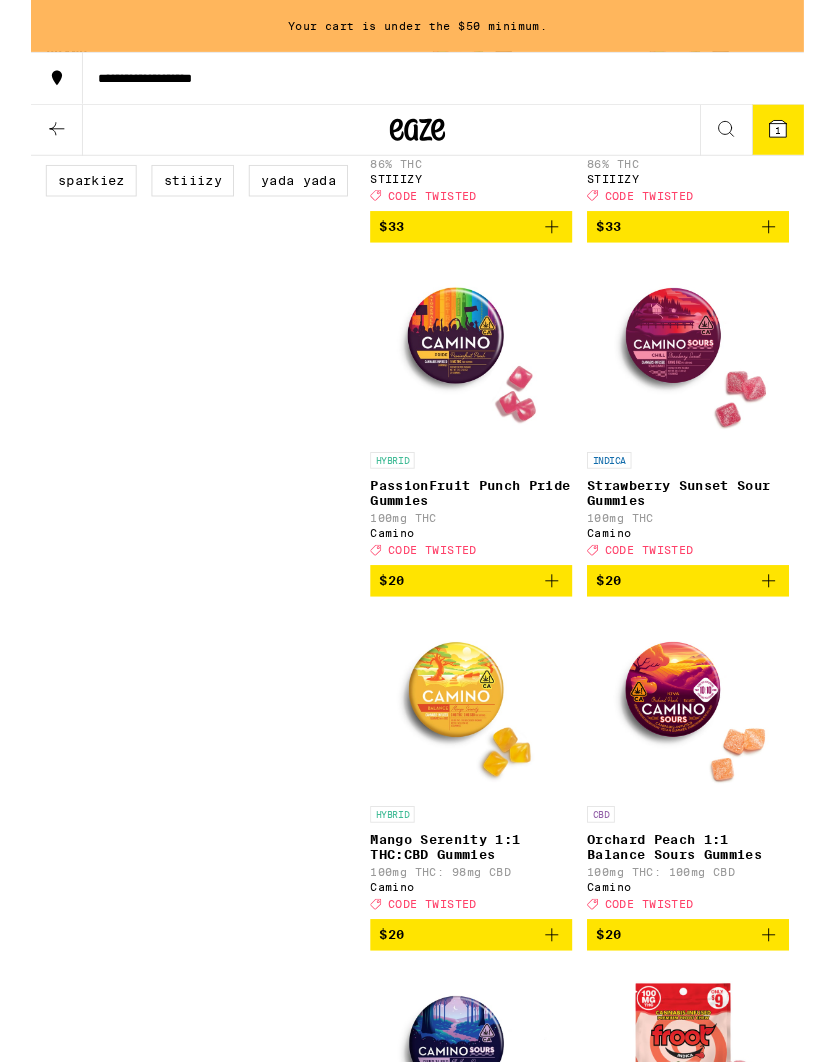 click on "$20" at bounding box center [475, 627] 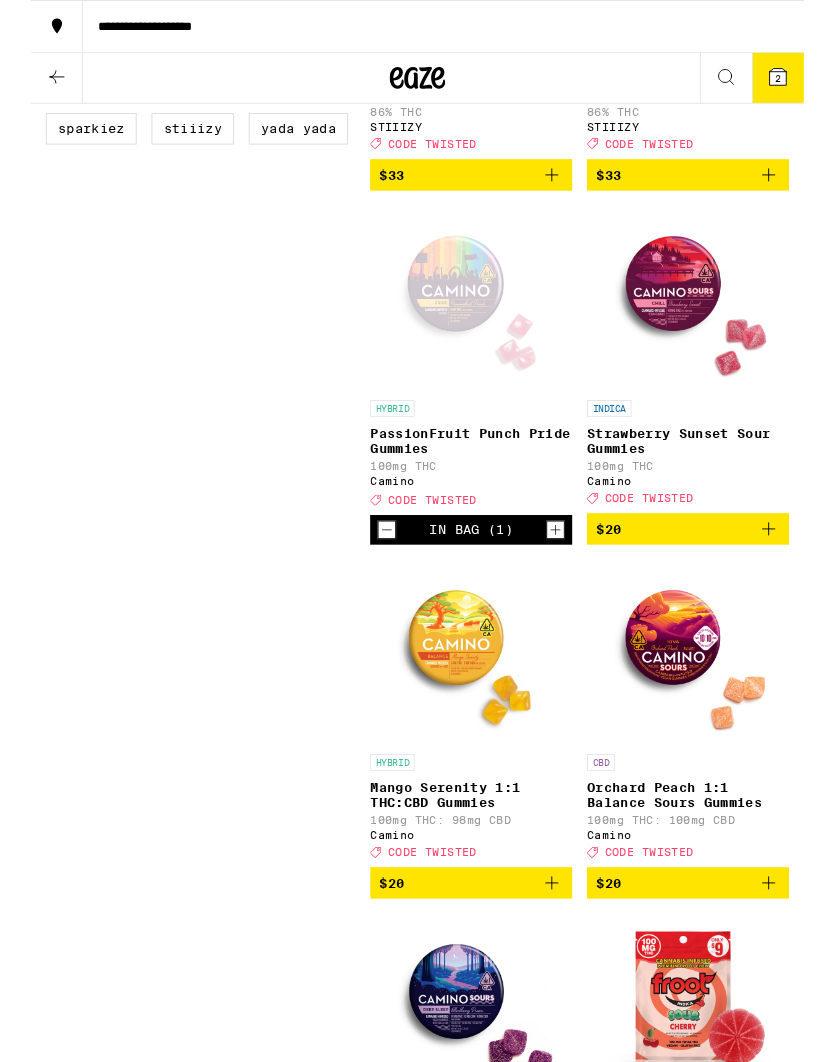 click 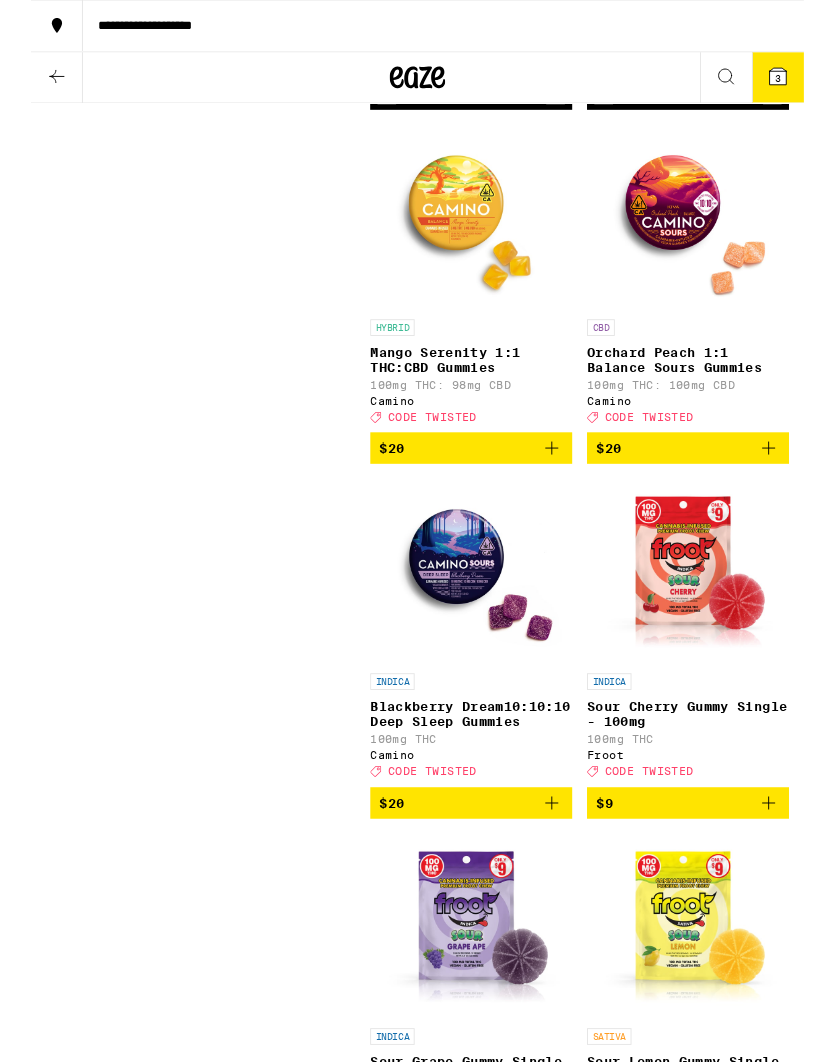 click 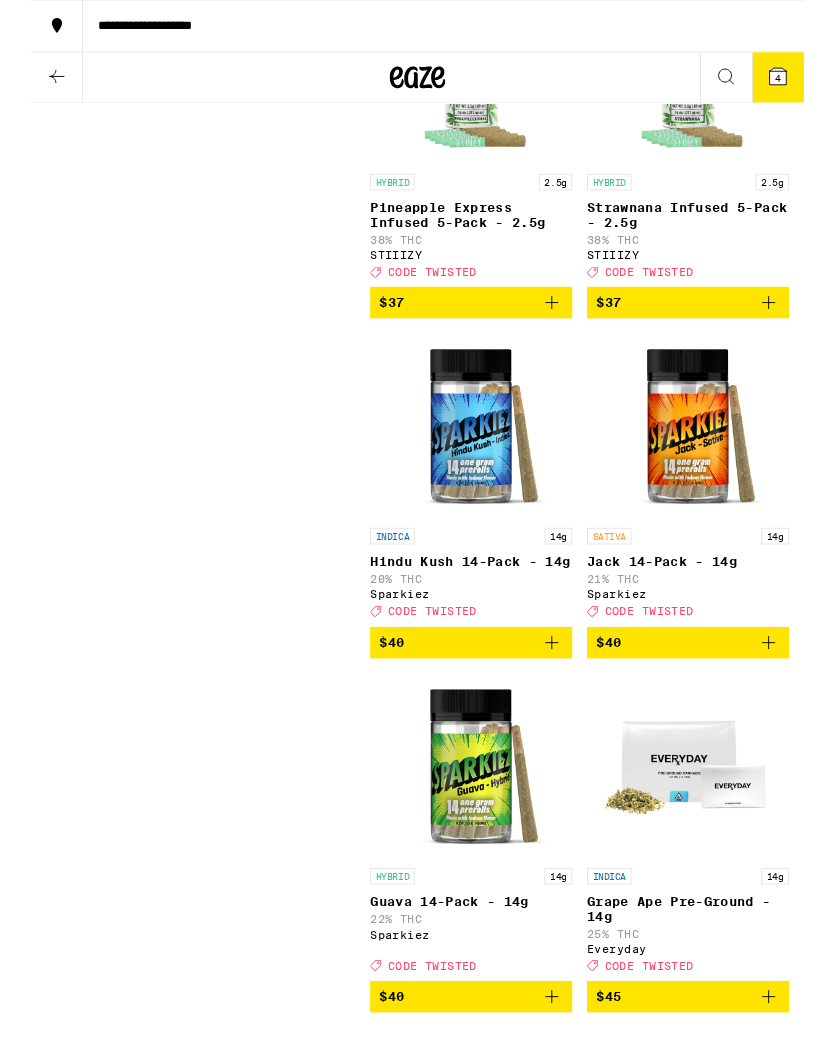 click 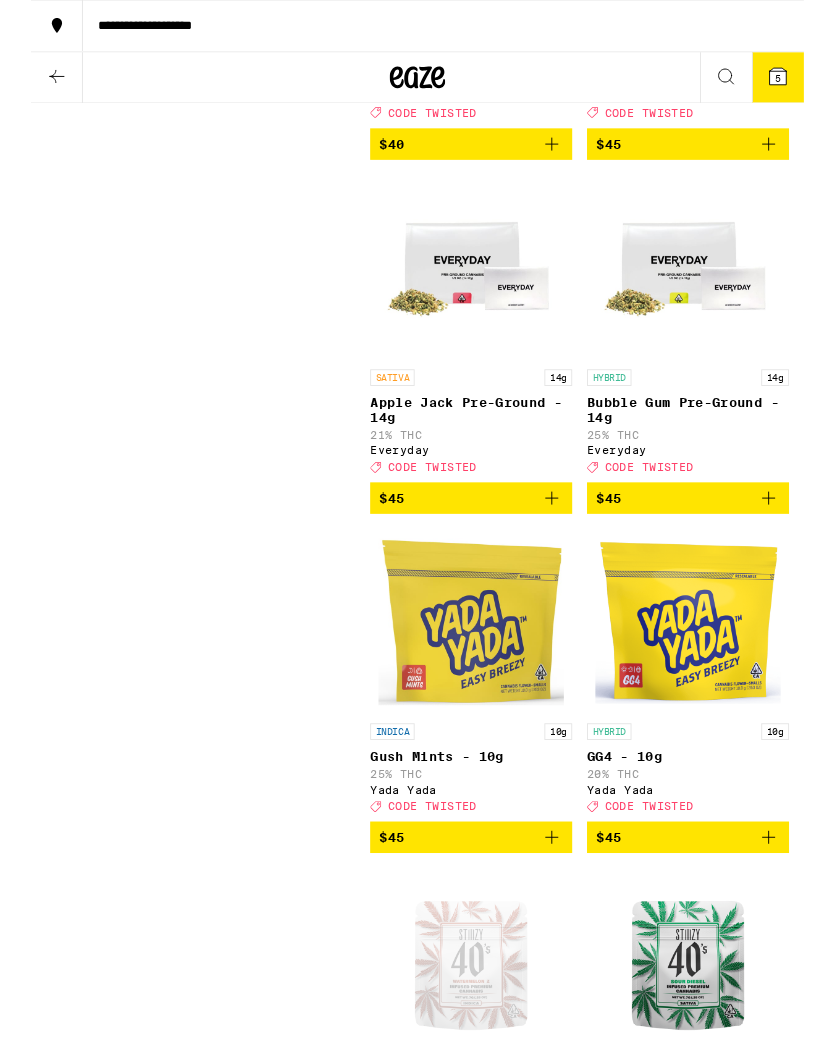scroll, scrollTop: 17277, scrollLeft: 0, axis: vertical 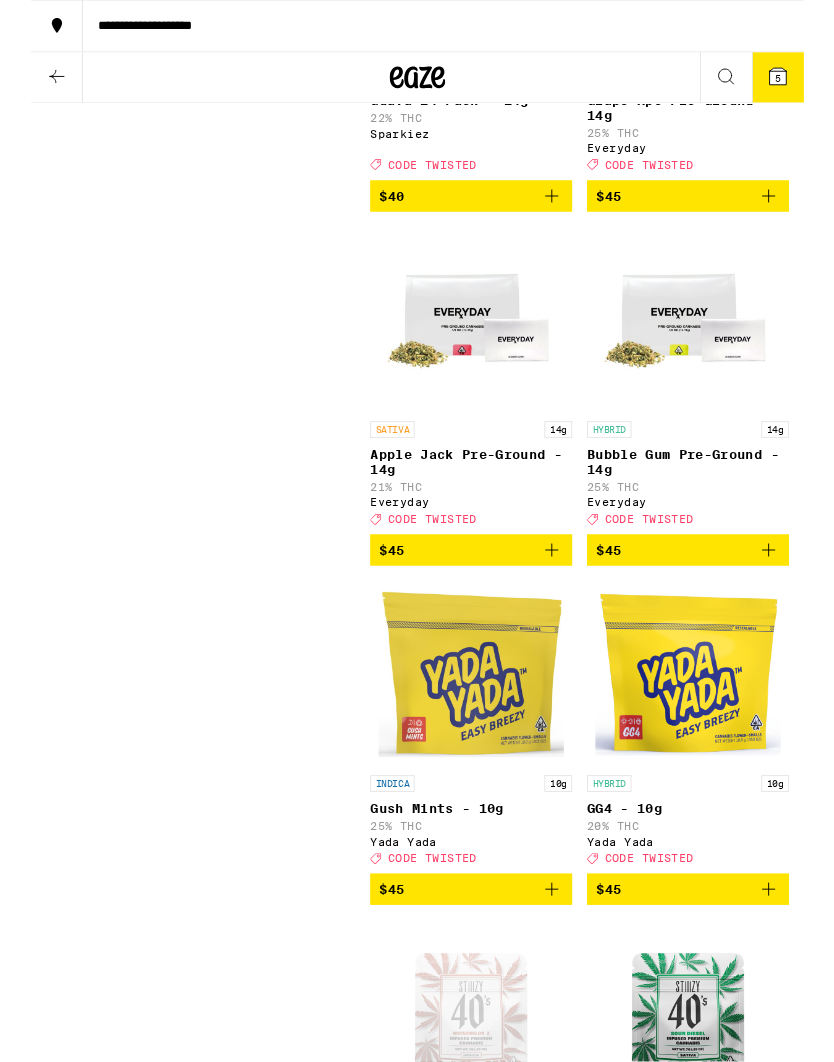 click 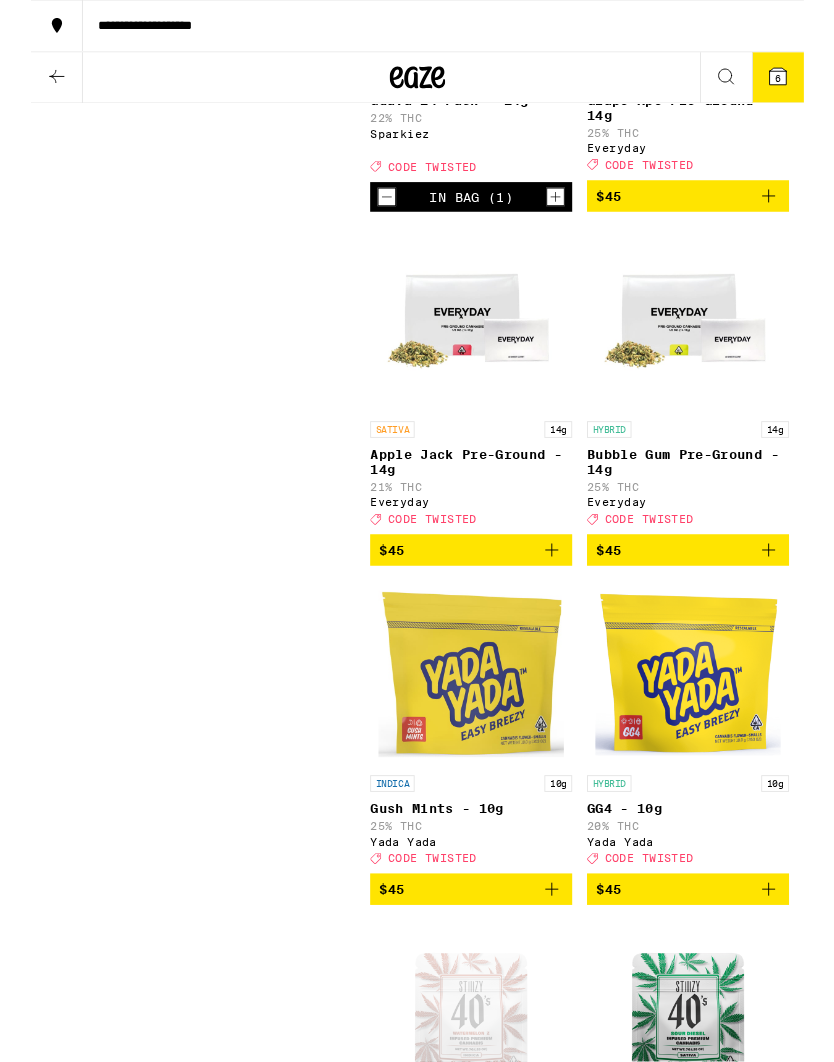 scroll, scrollTop: 17198, scrollLeft: 0, axis: vertical 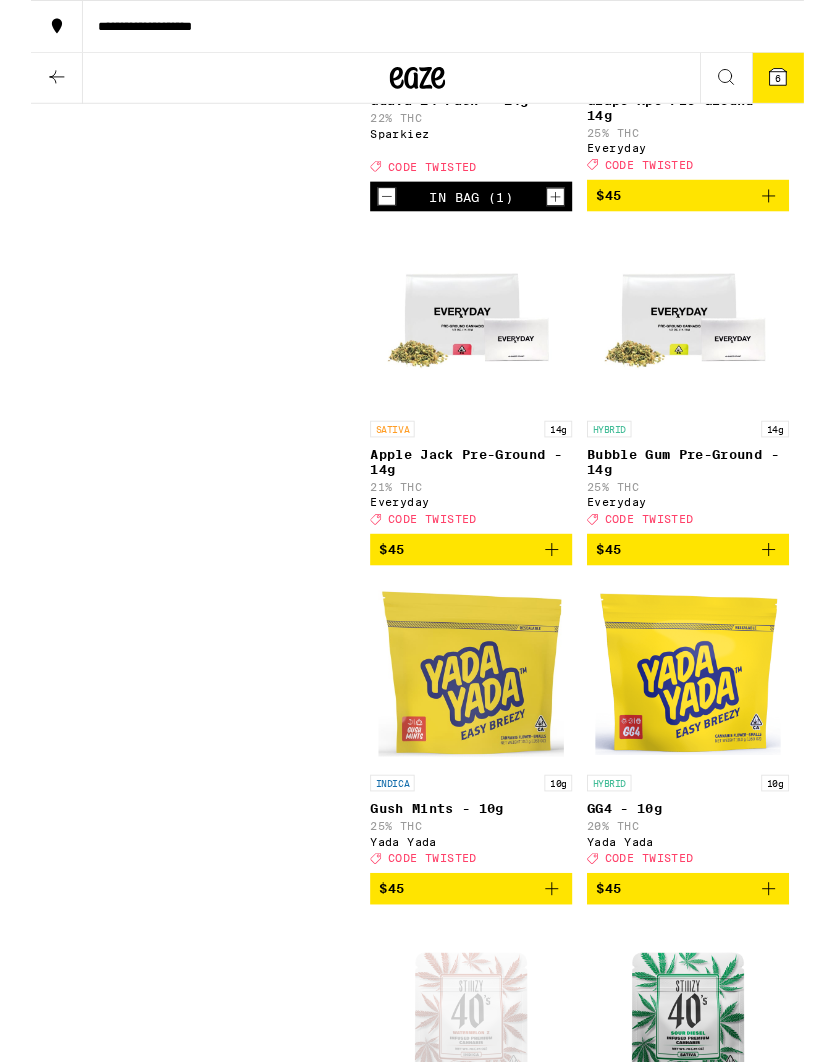click 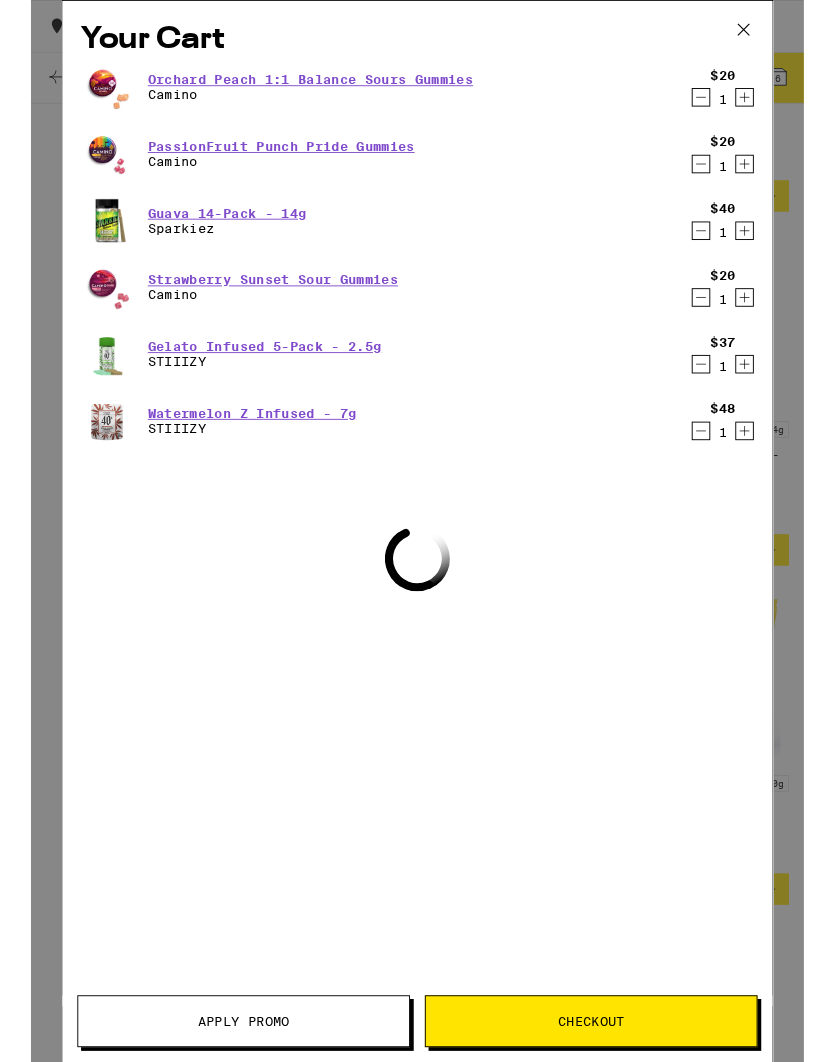 scroll, scrollTop: 17282, scrollLeft: 0, axis: vertical 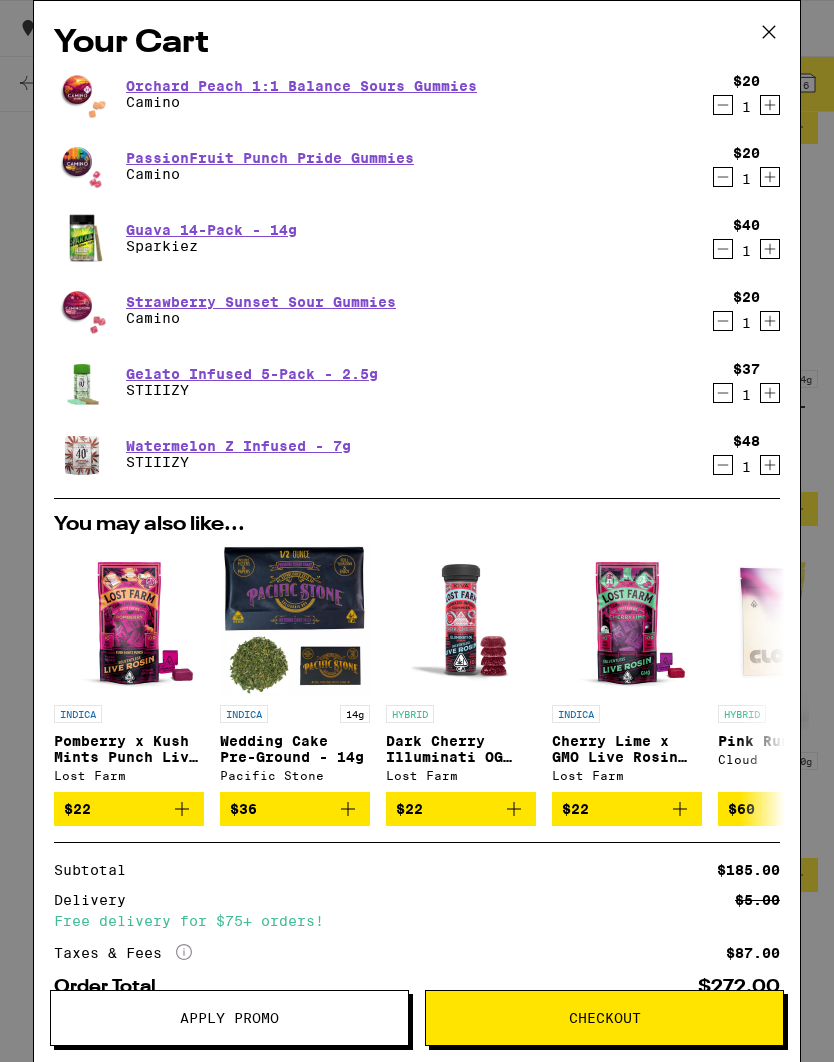 click at bounding box center (723, 393) 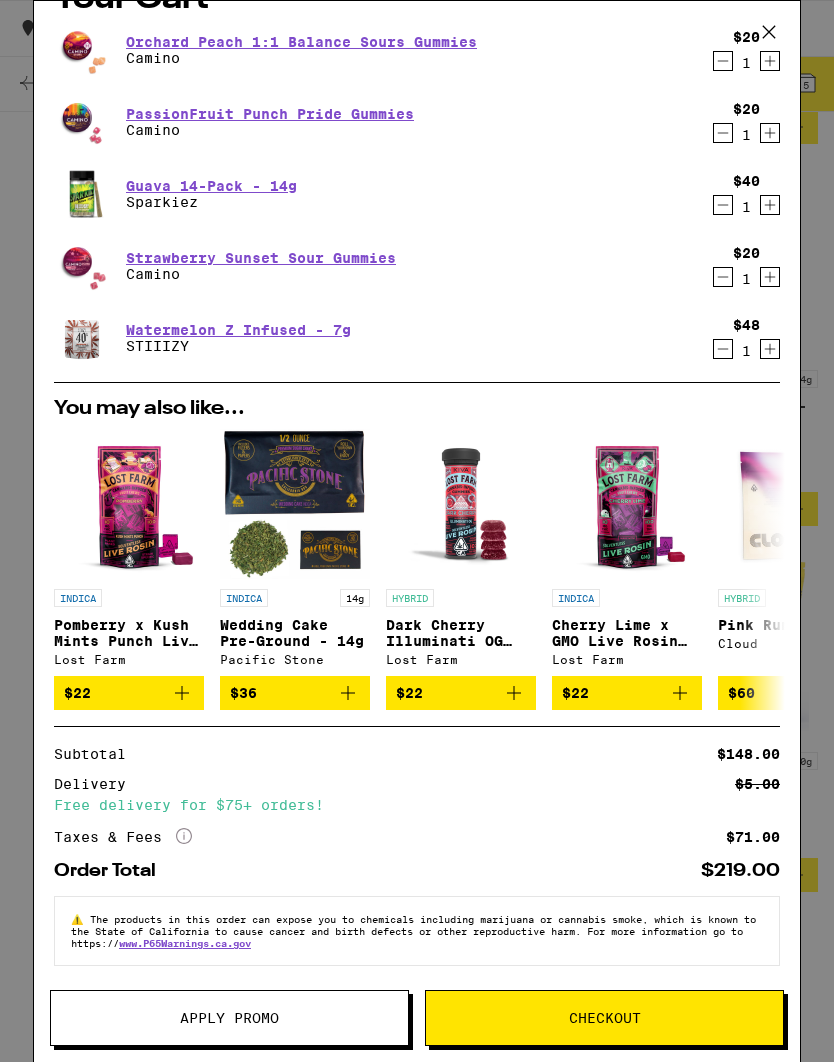 scroll, scrollTop: 65, scrollLeft: 0, axis: vertical 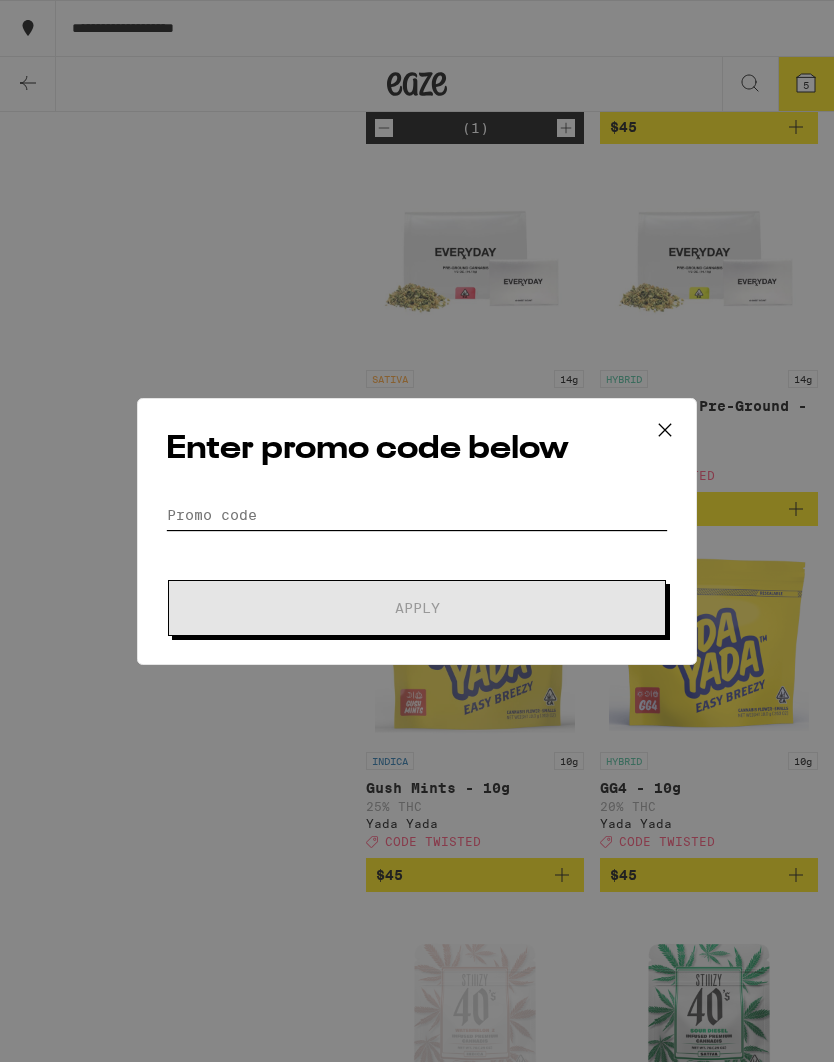 click on "Promo Code" at bounding box center [417, 515] 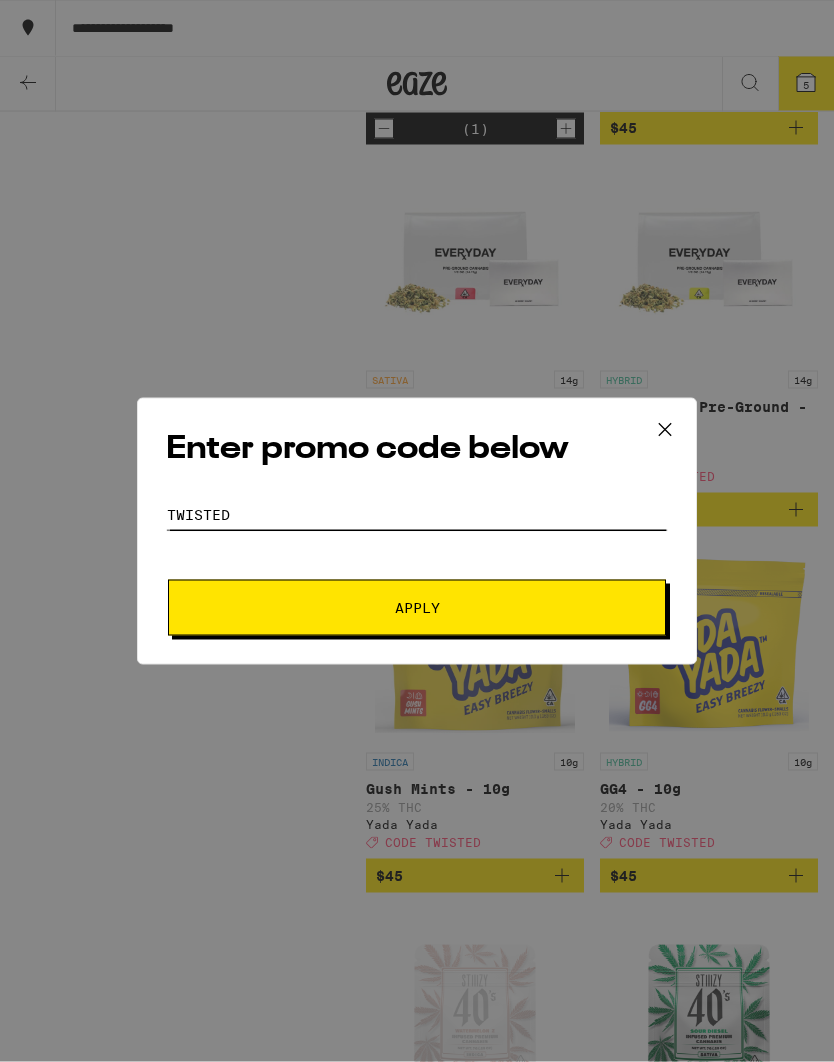 type on "Twisted" 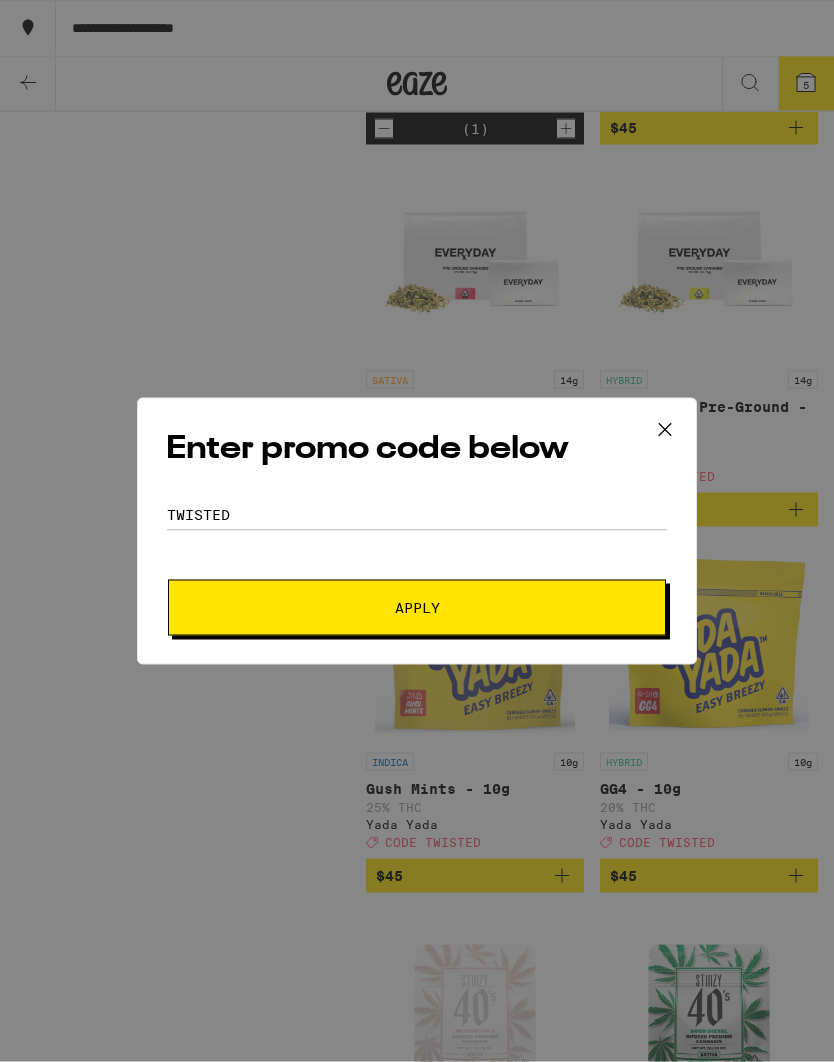 click on "Apply" at bounding box center [417, 608] 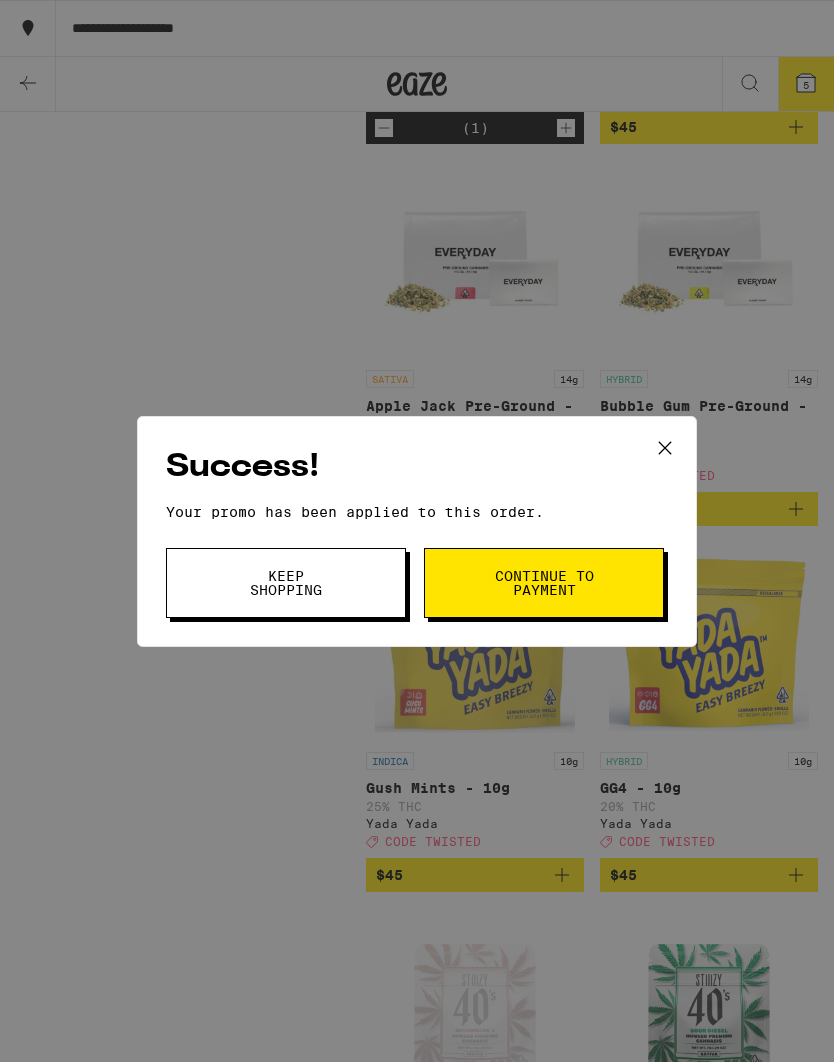 click on "Continue to payment" at bounding box center [544, 583] 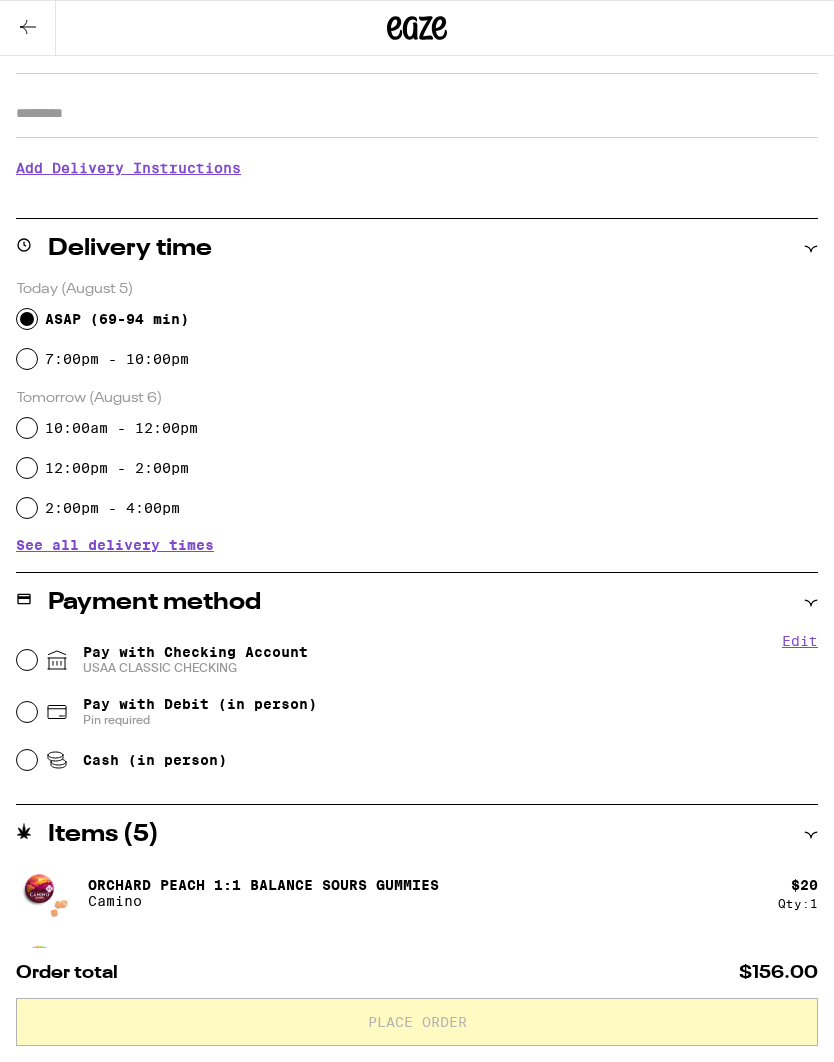 scroll, scrollTop: 374, scrollLeft: 0, axis: vertical 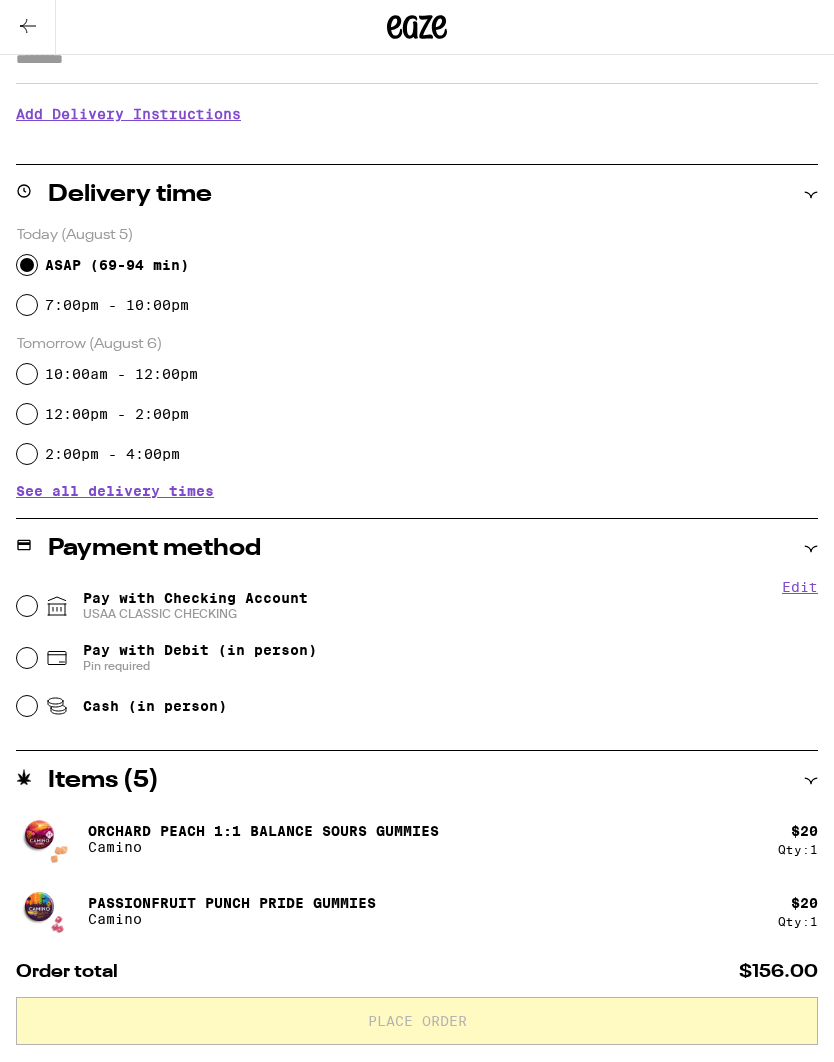 click on "Pay with Checking Account USAA CLASSIC CHECKING" at bounding box center (27, 607) 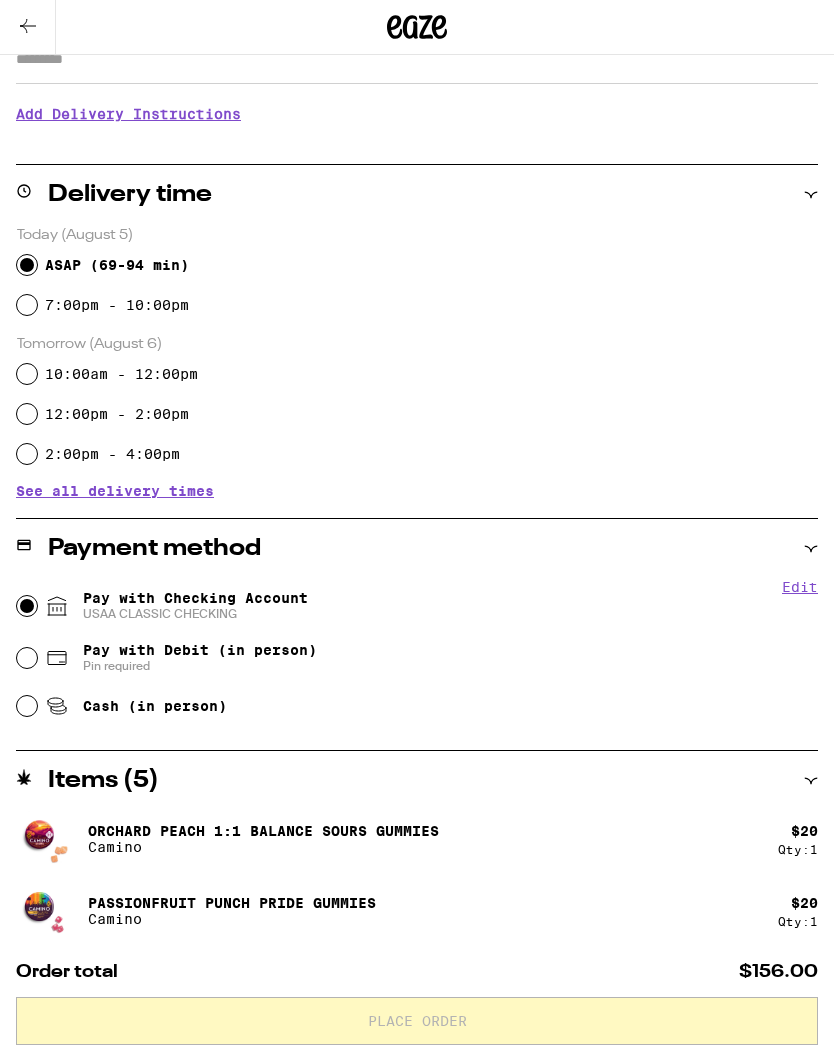 radio on "true" 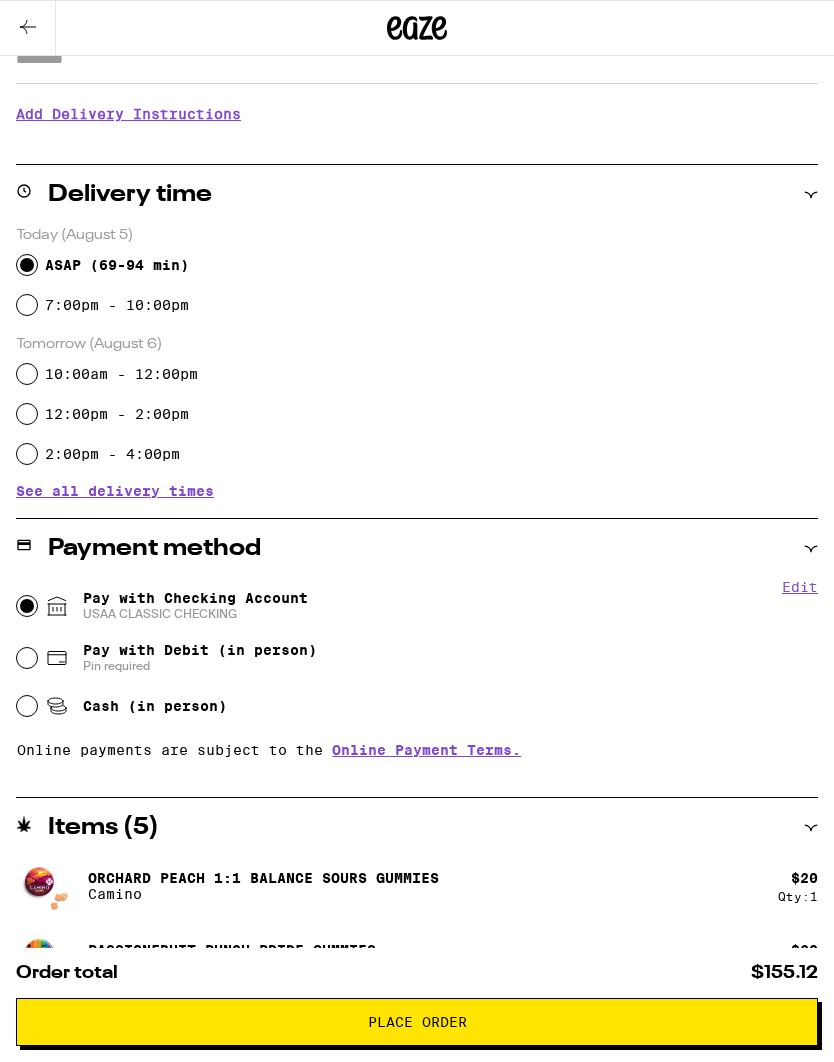 click on "Pay with Debit (in person) Pin required" at bounding box center (27, 658) 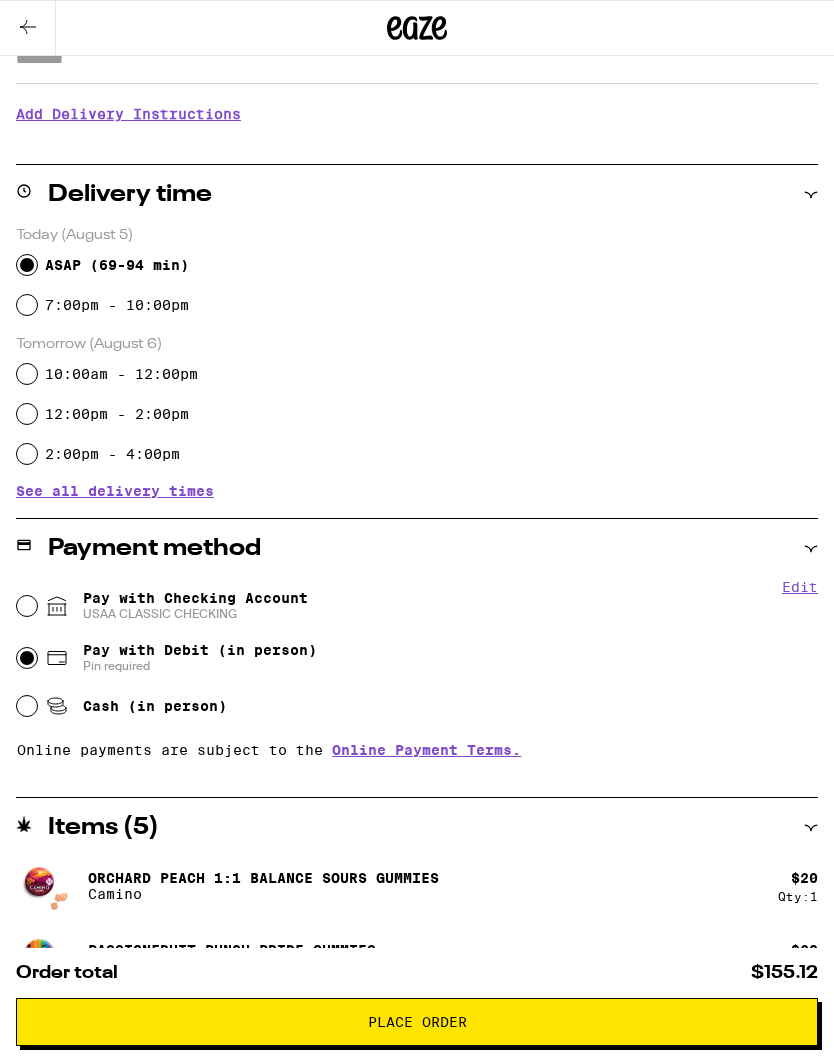 radio on "true" 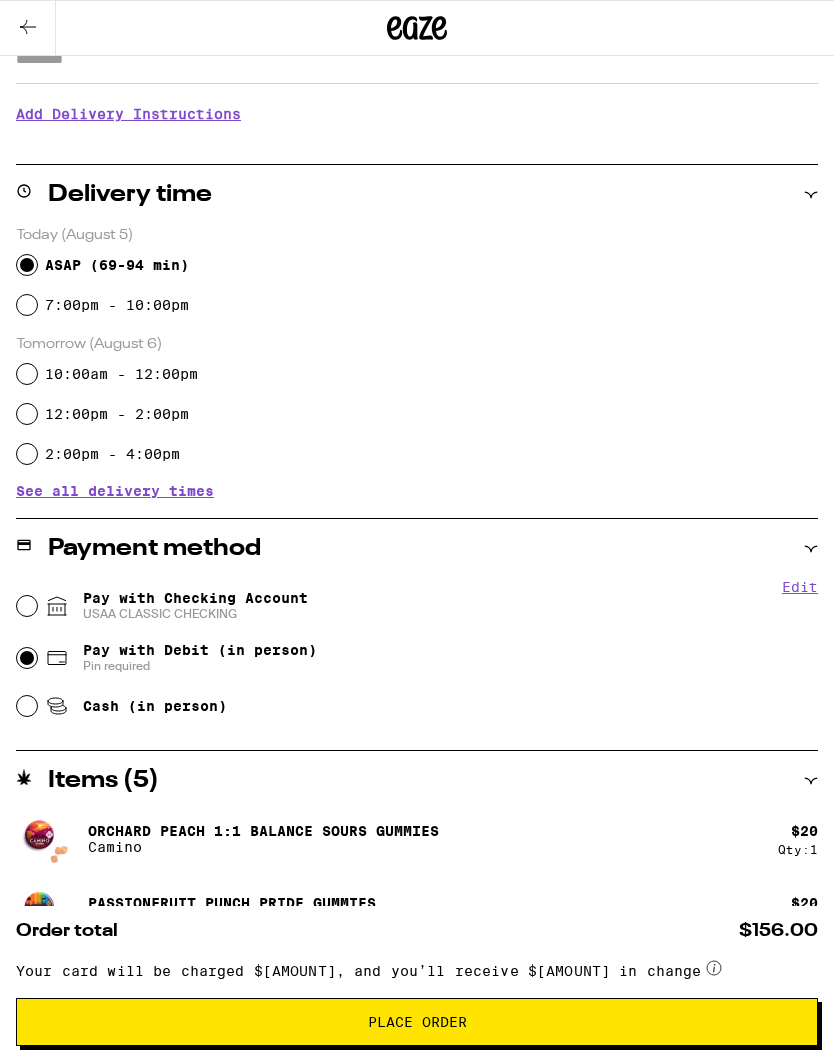 click on "Pay with Checking Account USAA CLASSIC CHECKING" at bounding box center (27, 606) 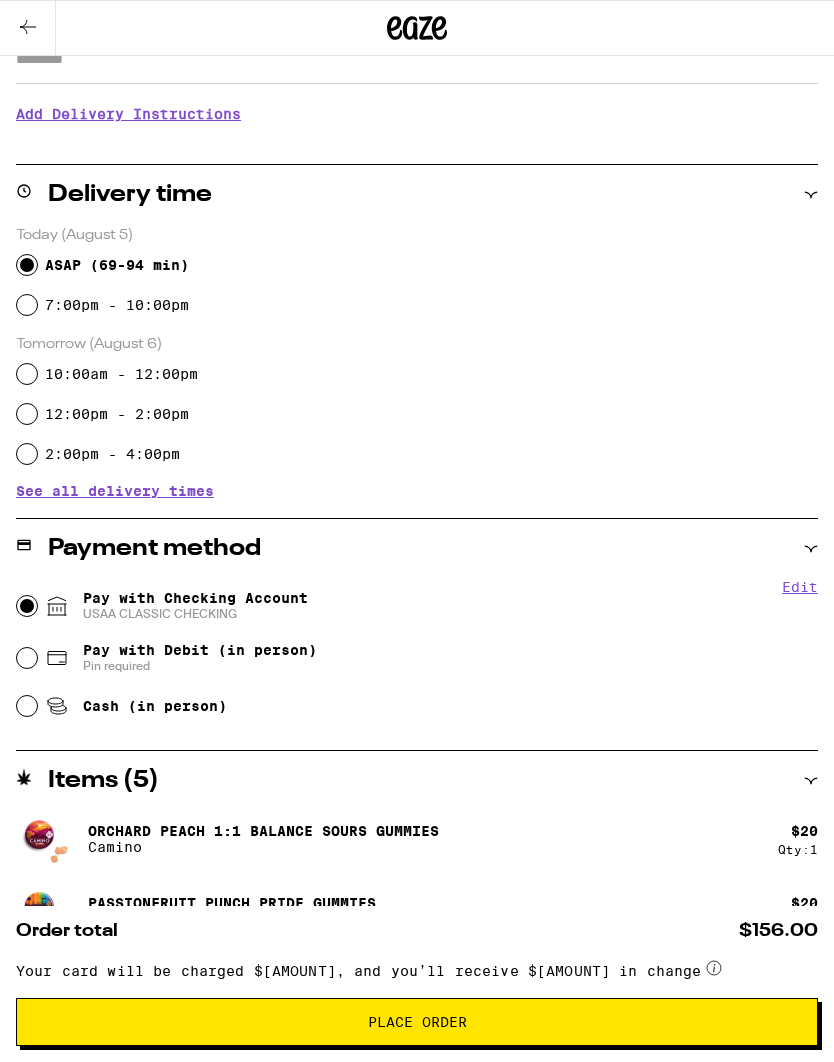 radio on "true" 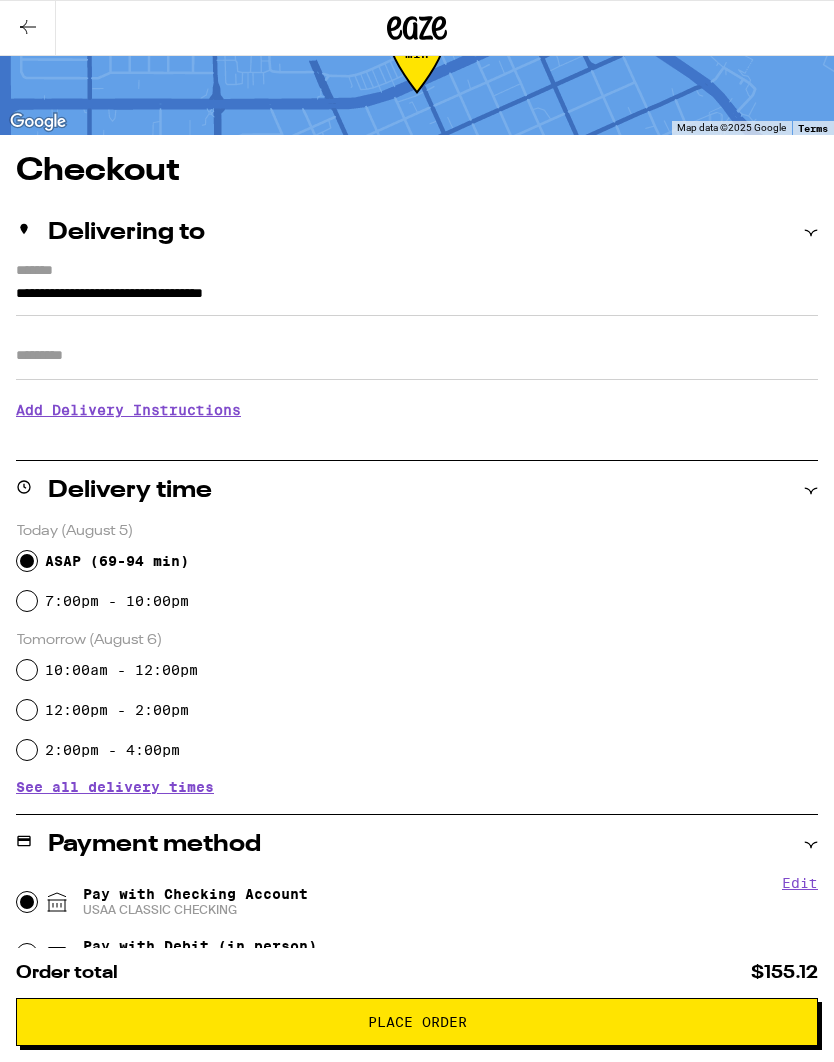 click on "Apt/Suite" at bounding box center (417, 356) 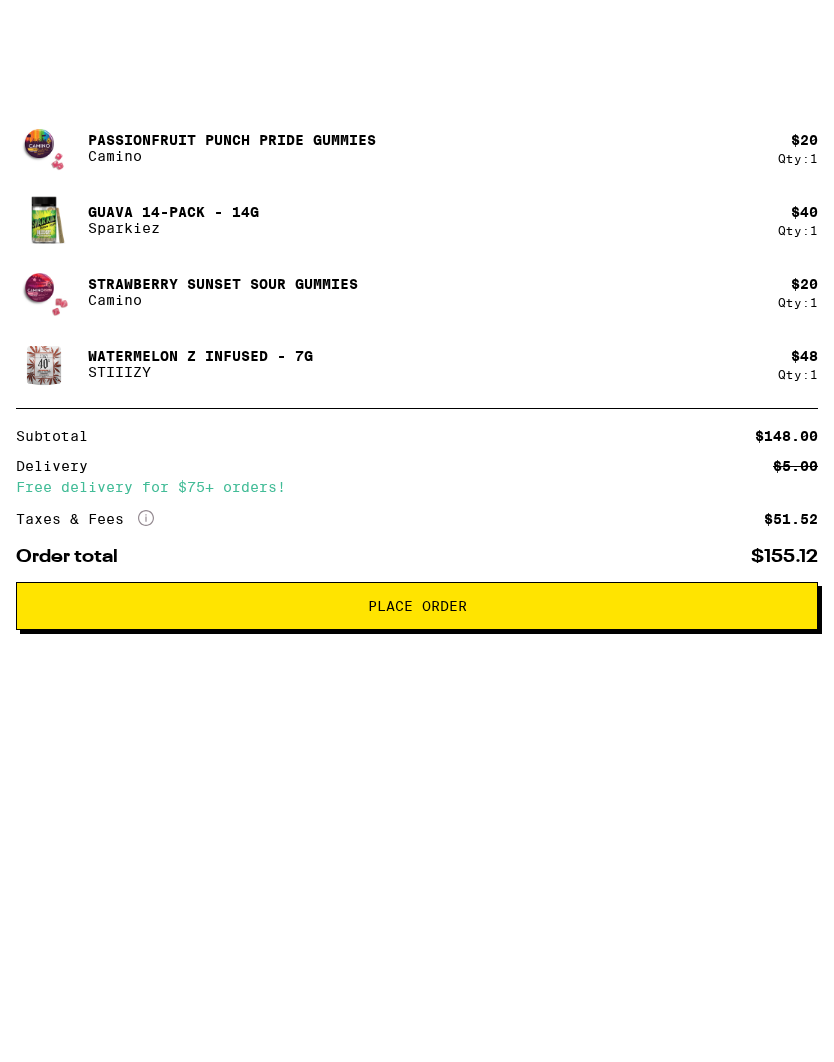 scroll, scrollTop: 1088, scrollLeft: 0, axis: vertical 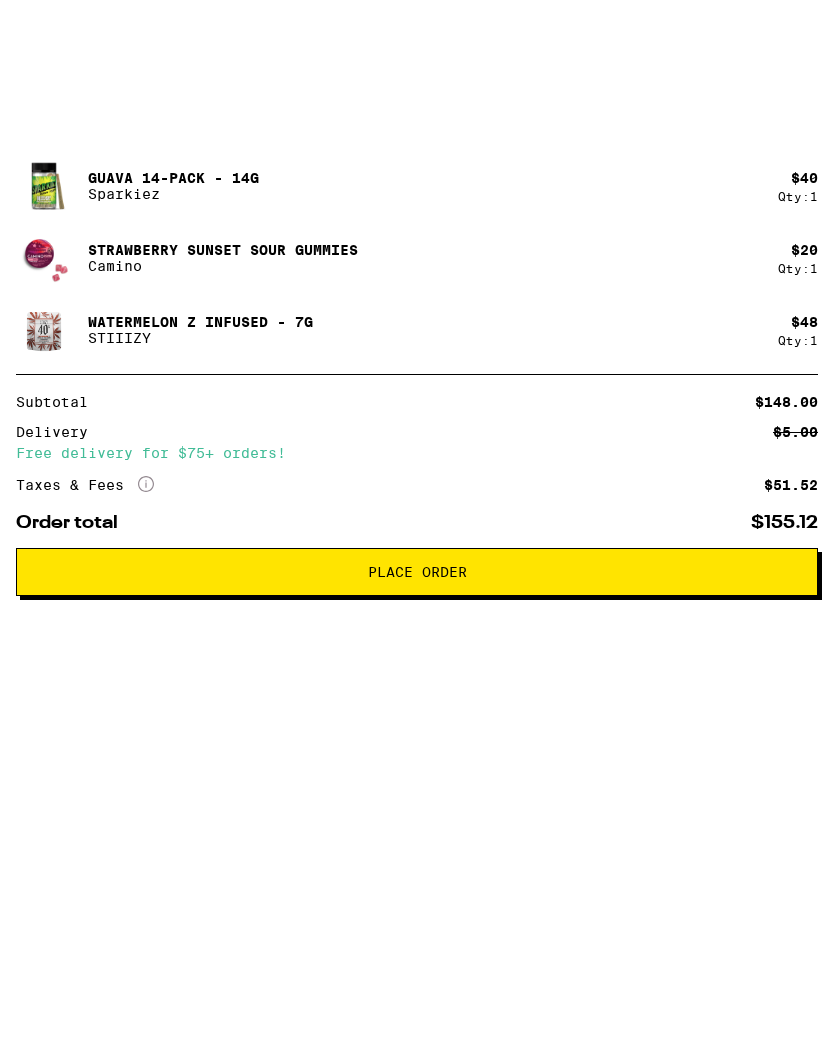 type on "*" 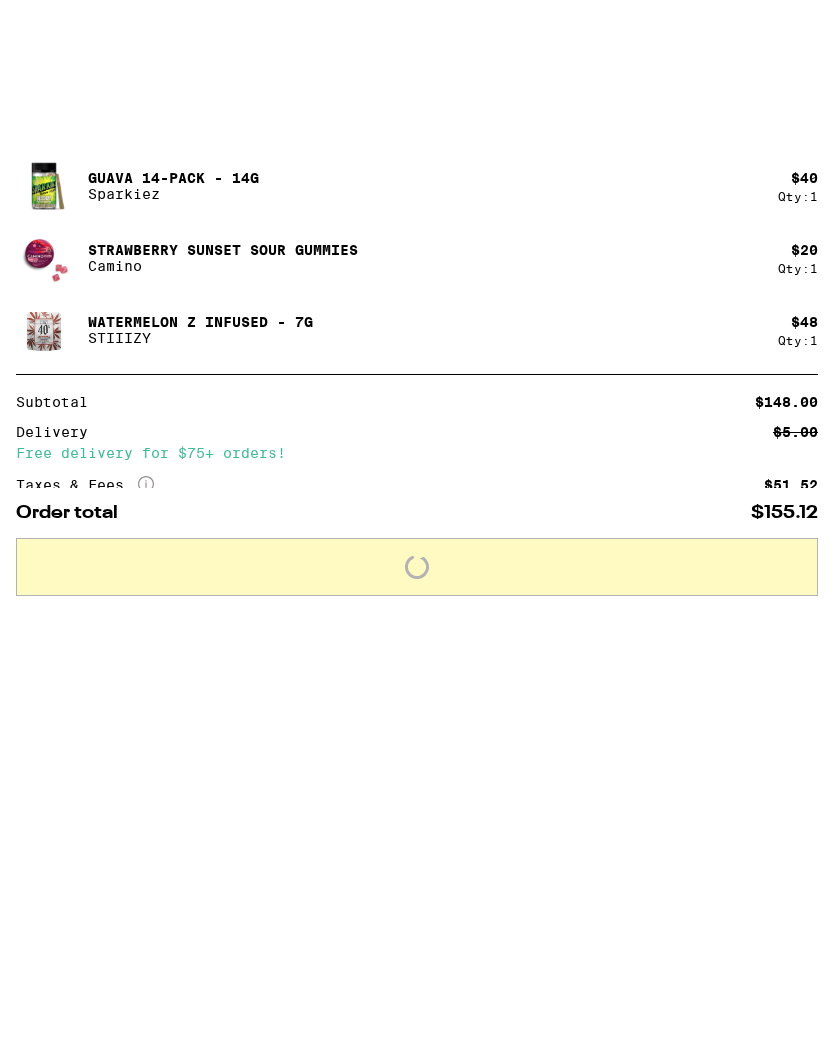 scroll, scrollTop: 1004, scrollLeft: 0, axis: vertical 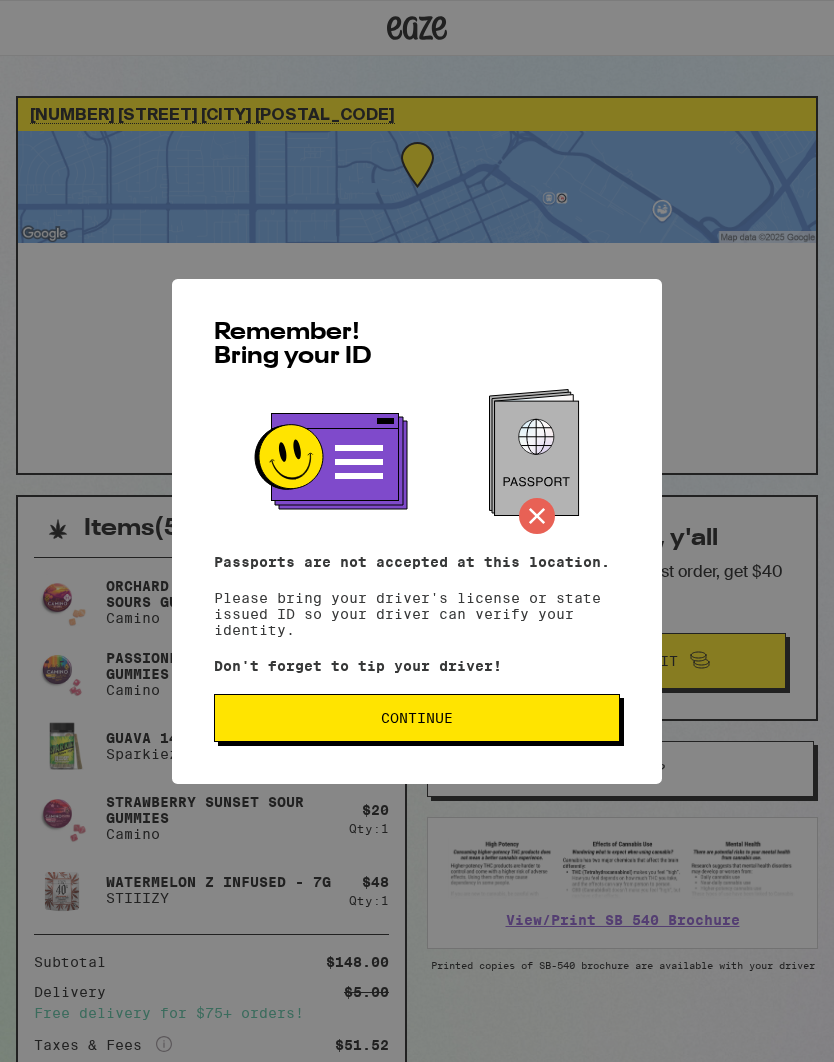 click on "Continue" at bounding box center (417, 718) 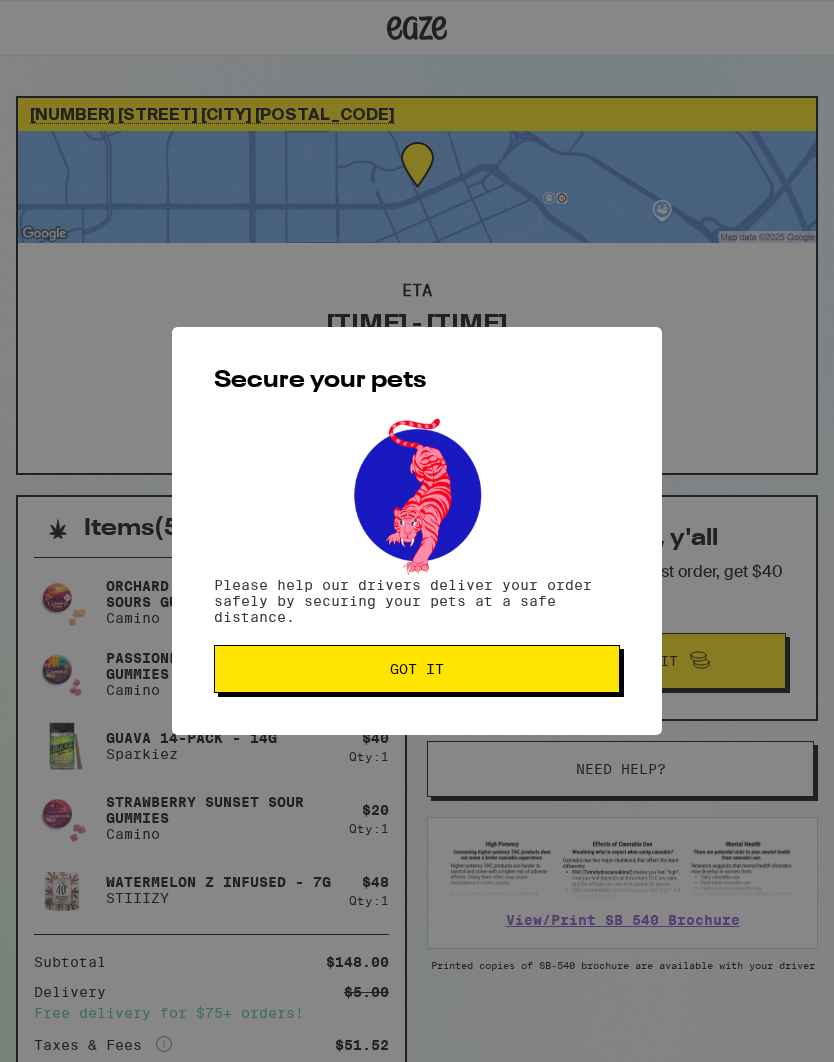 click on "Got it" at bounding box center (417, 669) 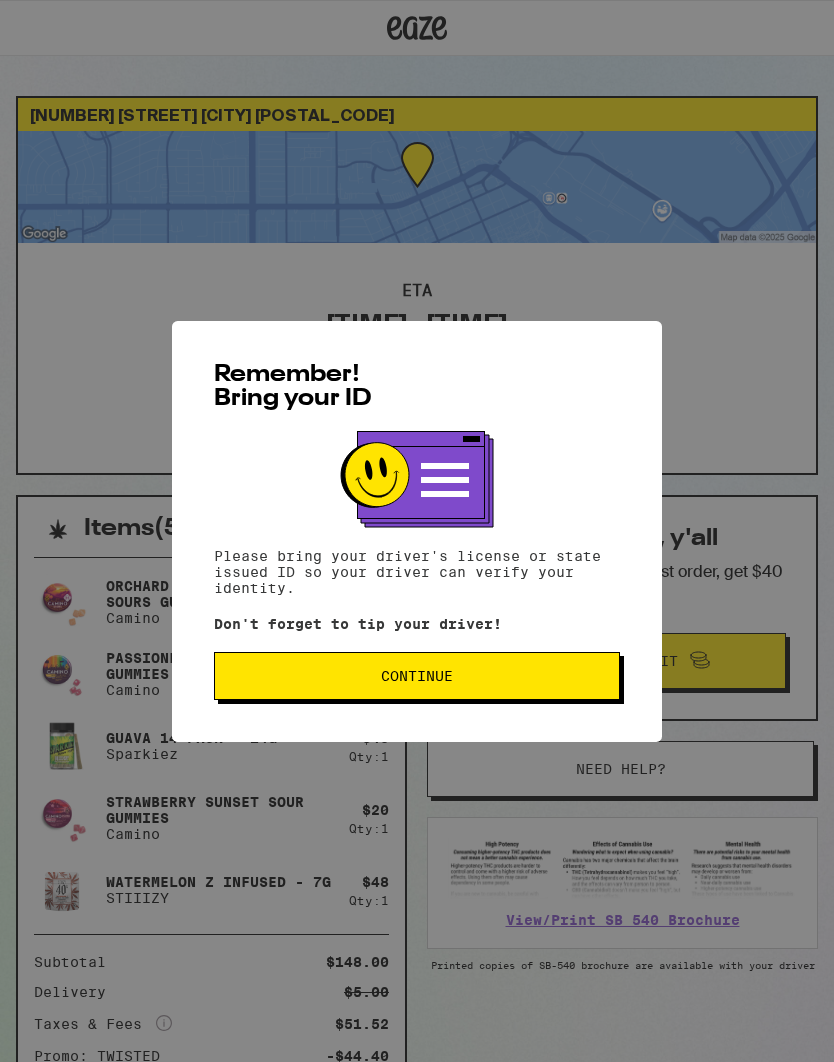 scroll, scrollTop: 0, scrollLeft: 0, axis: both 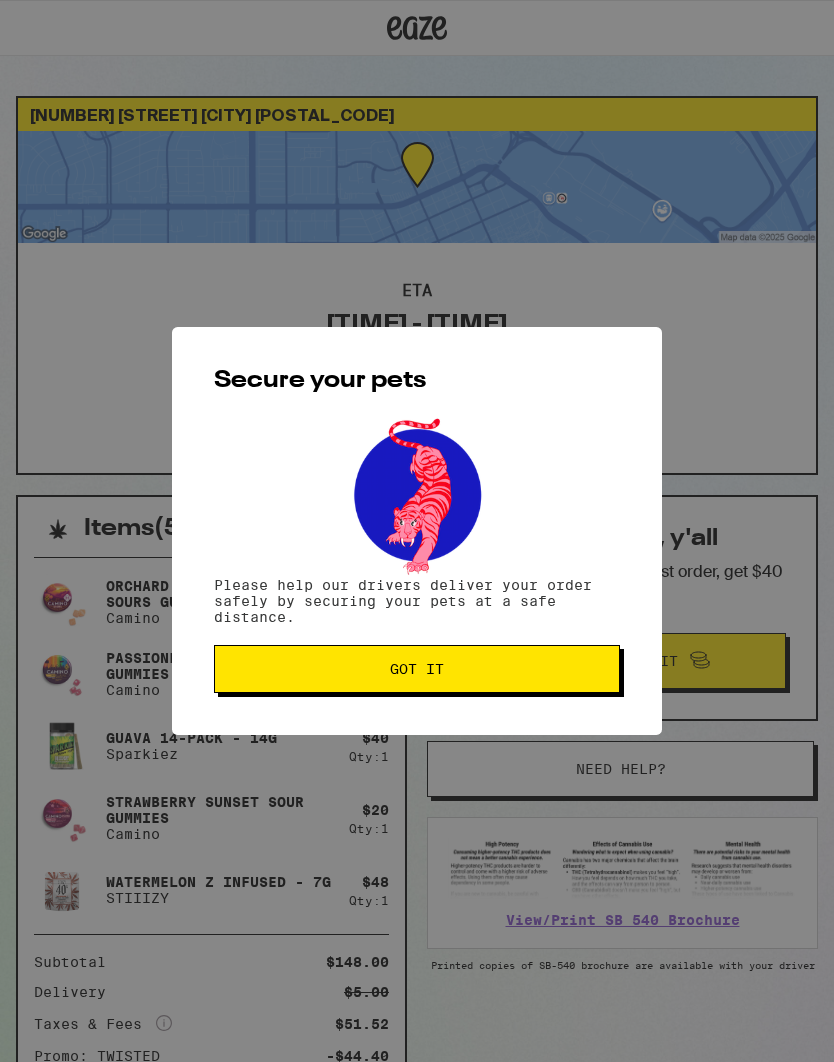 click on "Got it" at bounding box center [417, 669] 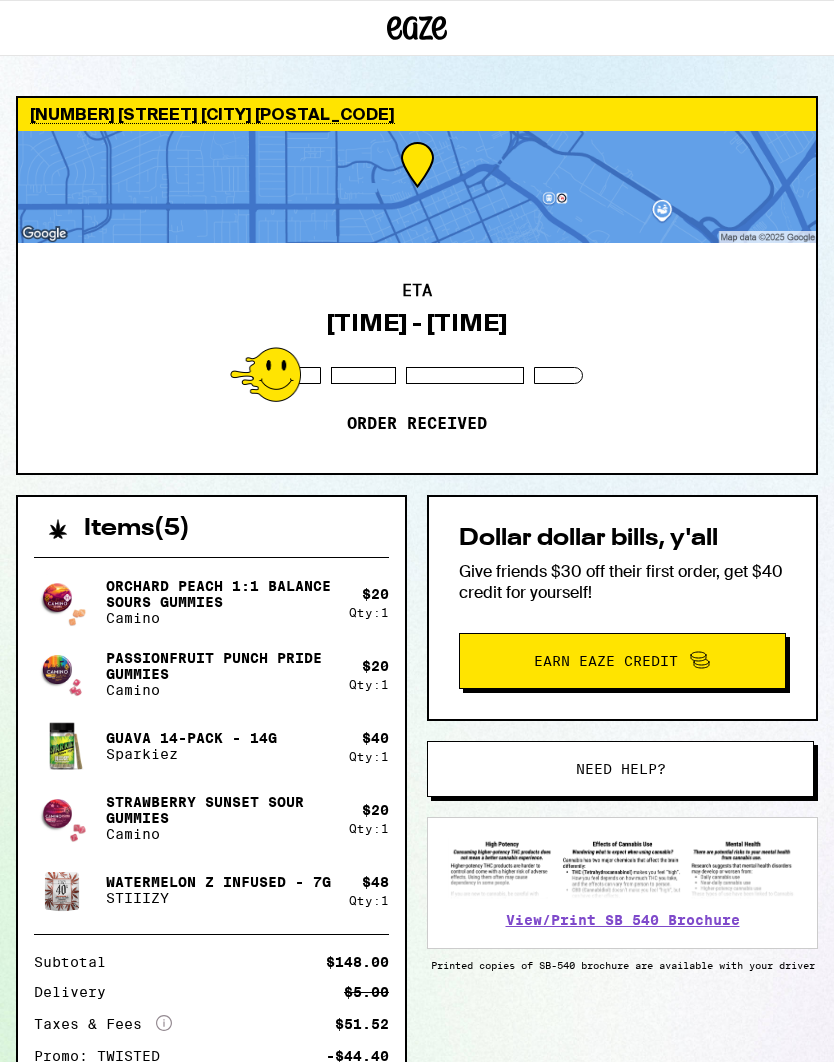 scroll, scrollTop: 0, scrollLeft: 0, axis: both 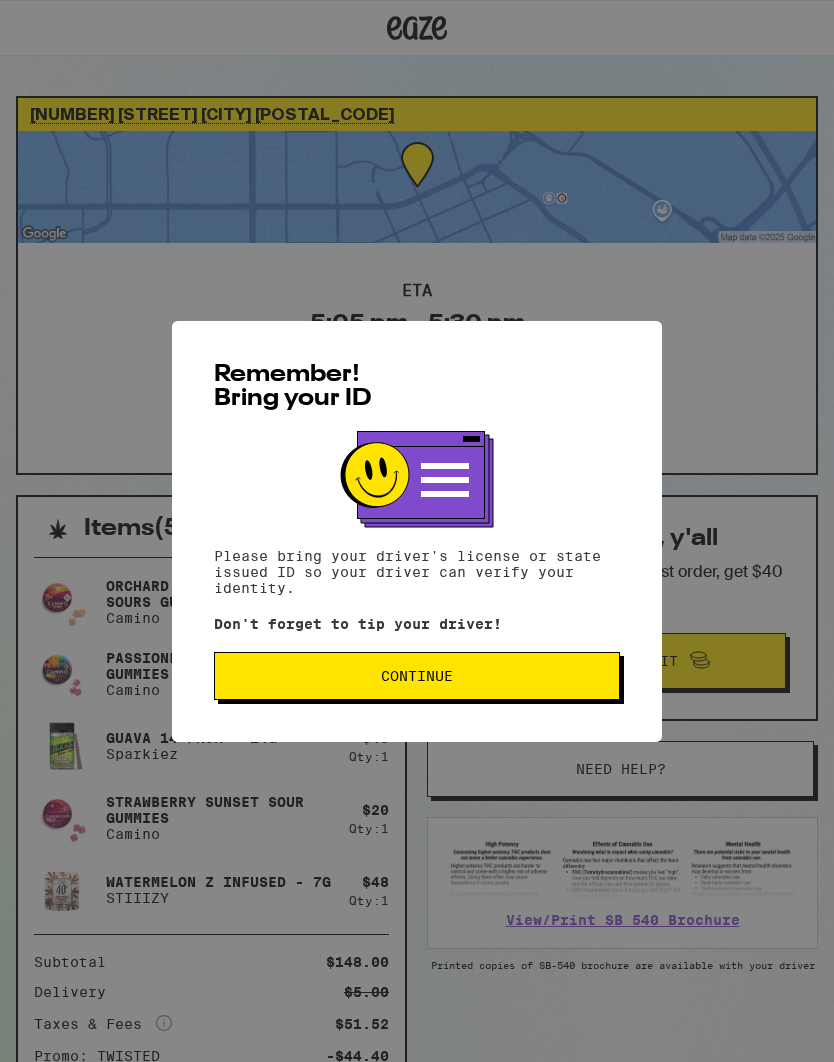 click on "Continue" at bounding box center [417, 676] 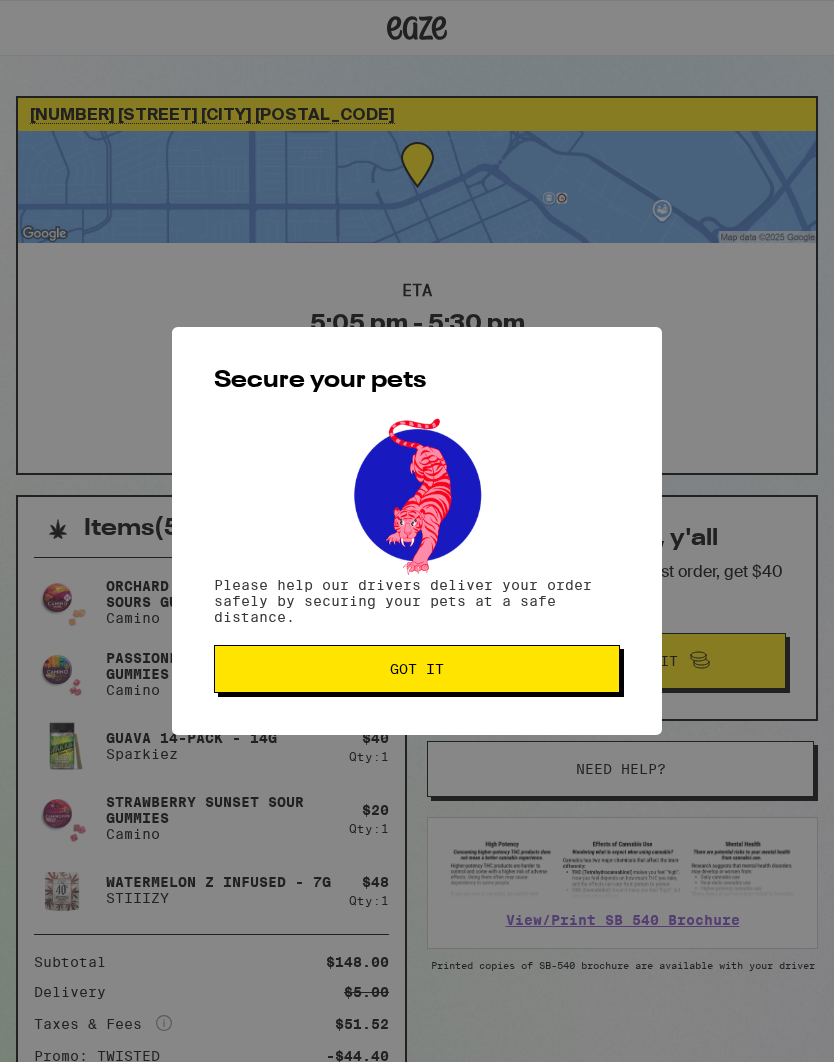 scroll, scrollTop: 0, scrollLeft: 0, axis: both 